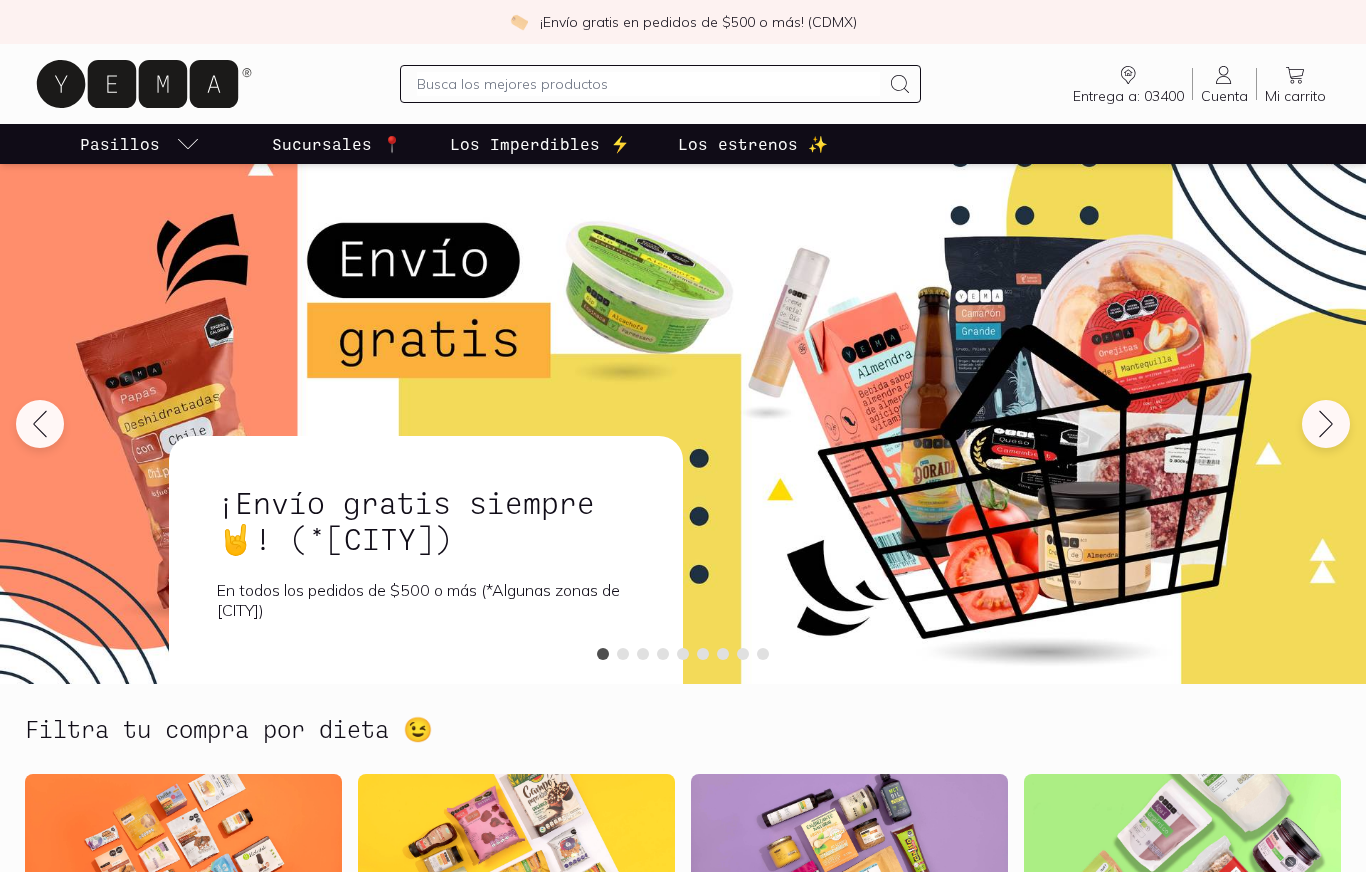 scroll, scrollTop: 0, scrollLeft: 0, axis: both 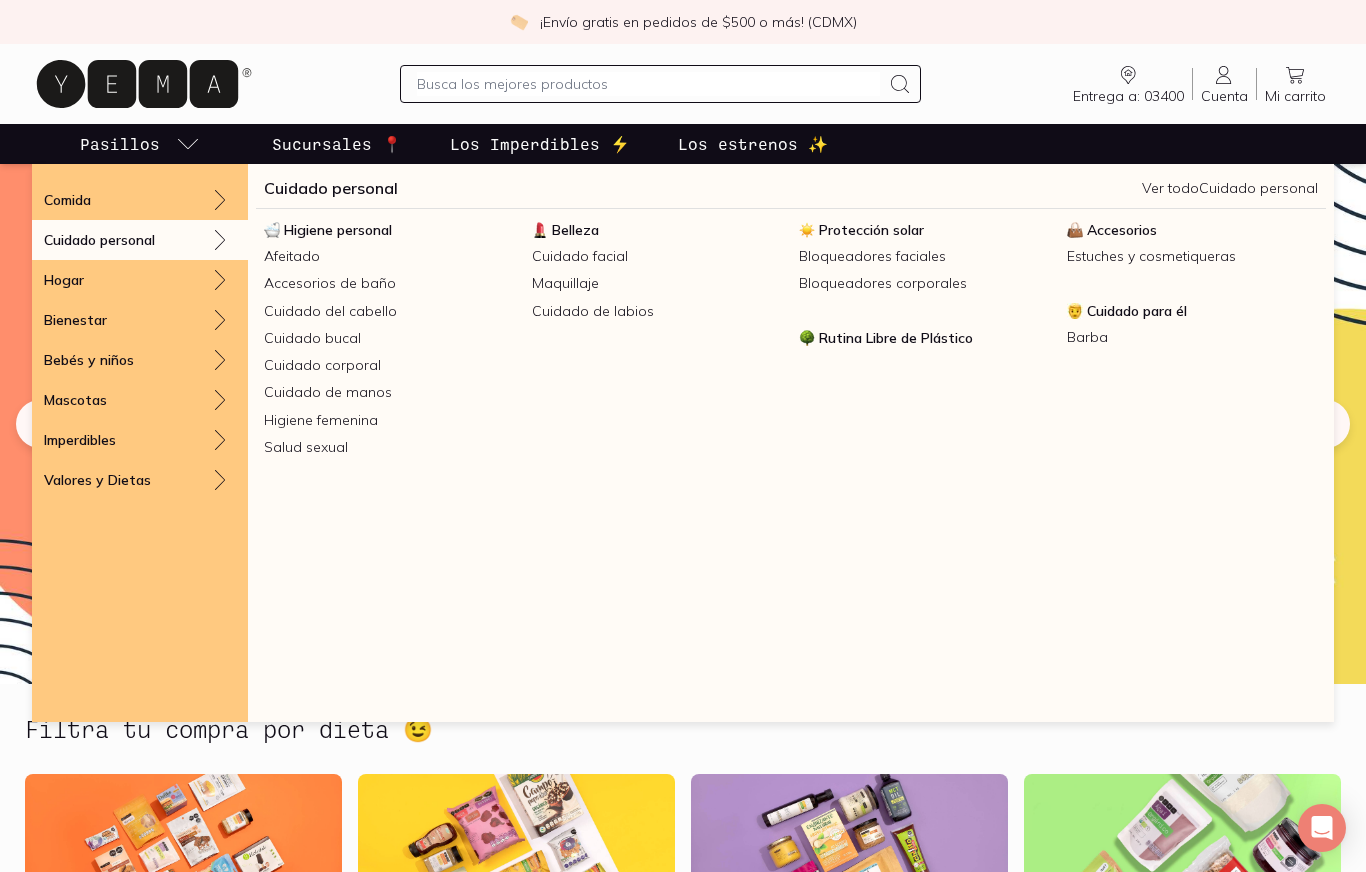 click on "Higiene personal" at bounding box center [338, 230] 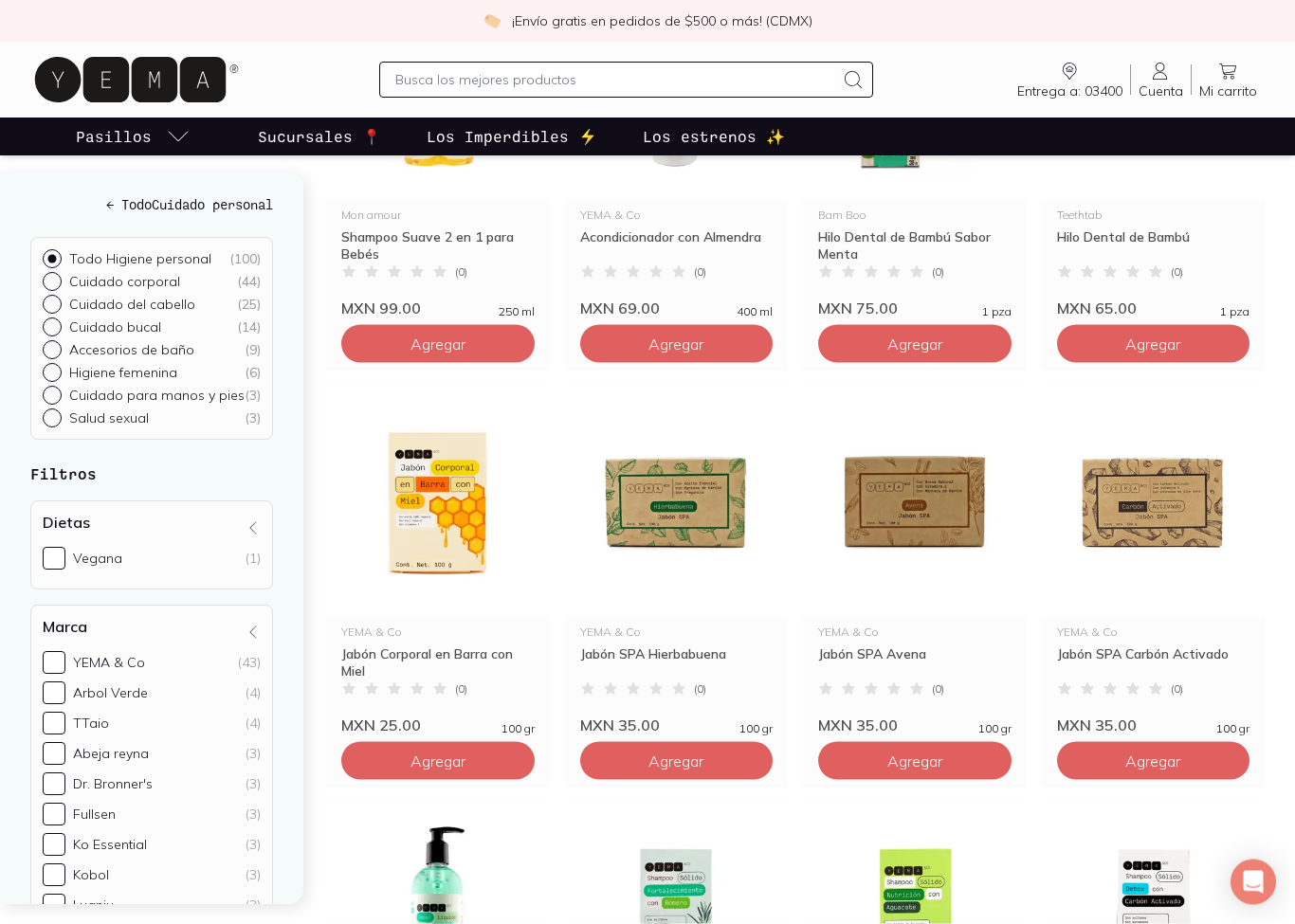 scroll, scrollTop: 861, scrollLeft: 0, axis: vertical 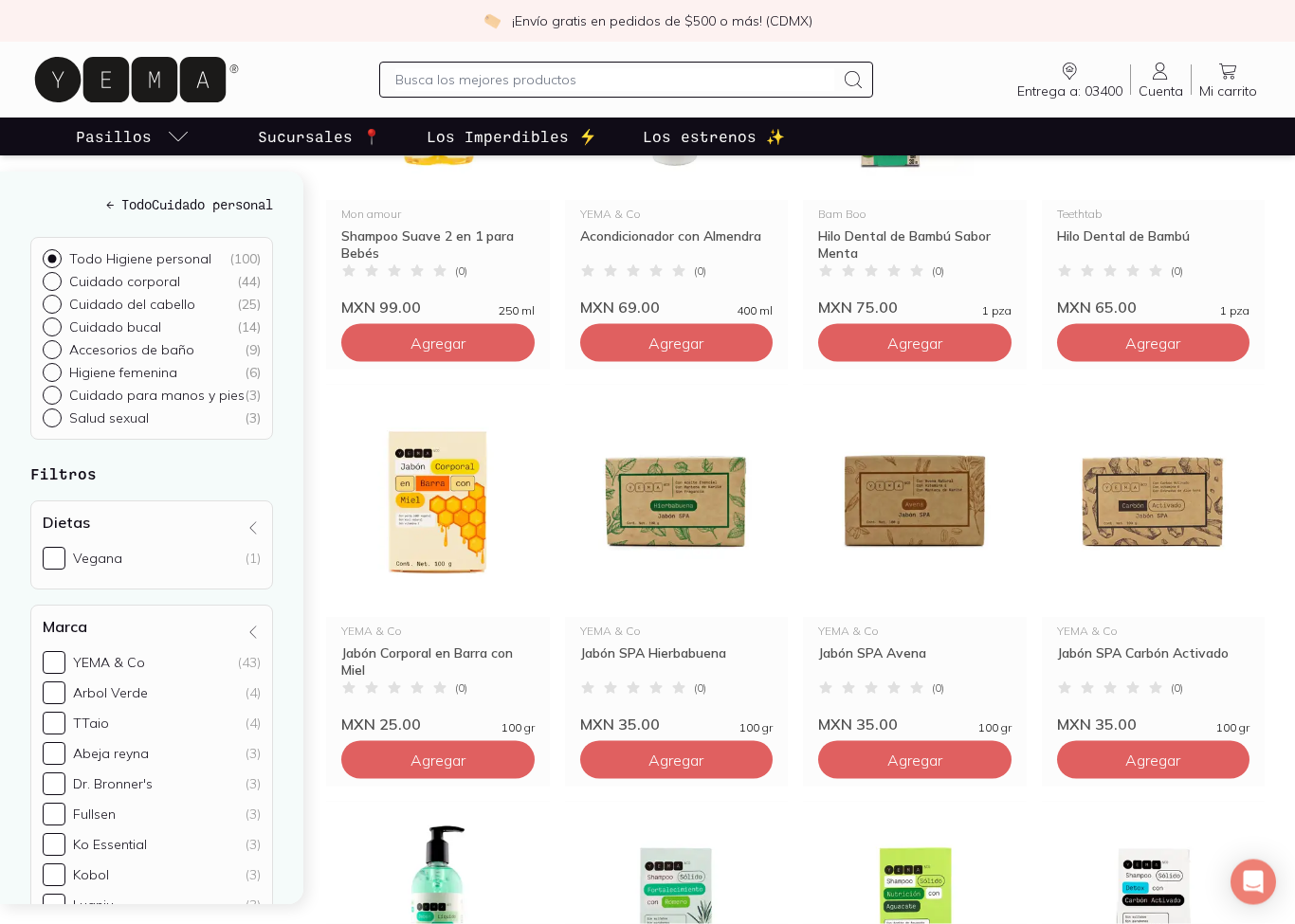 click on "Agregar" at bounding box center [438, -74] 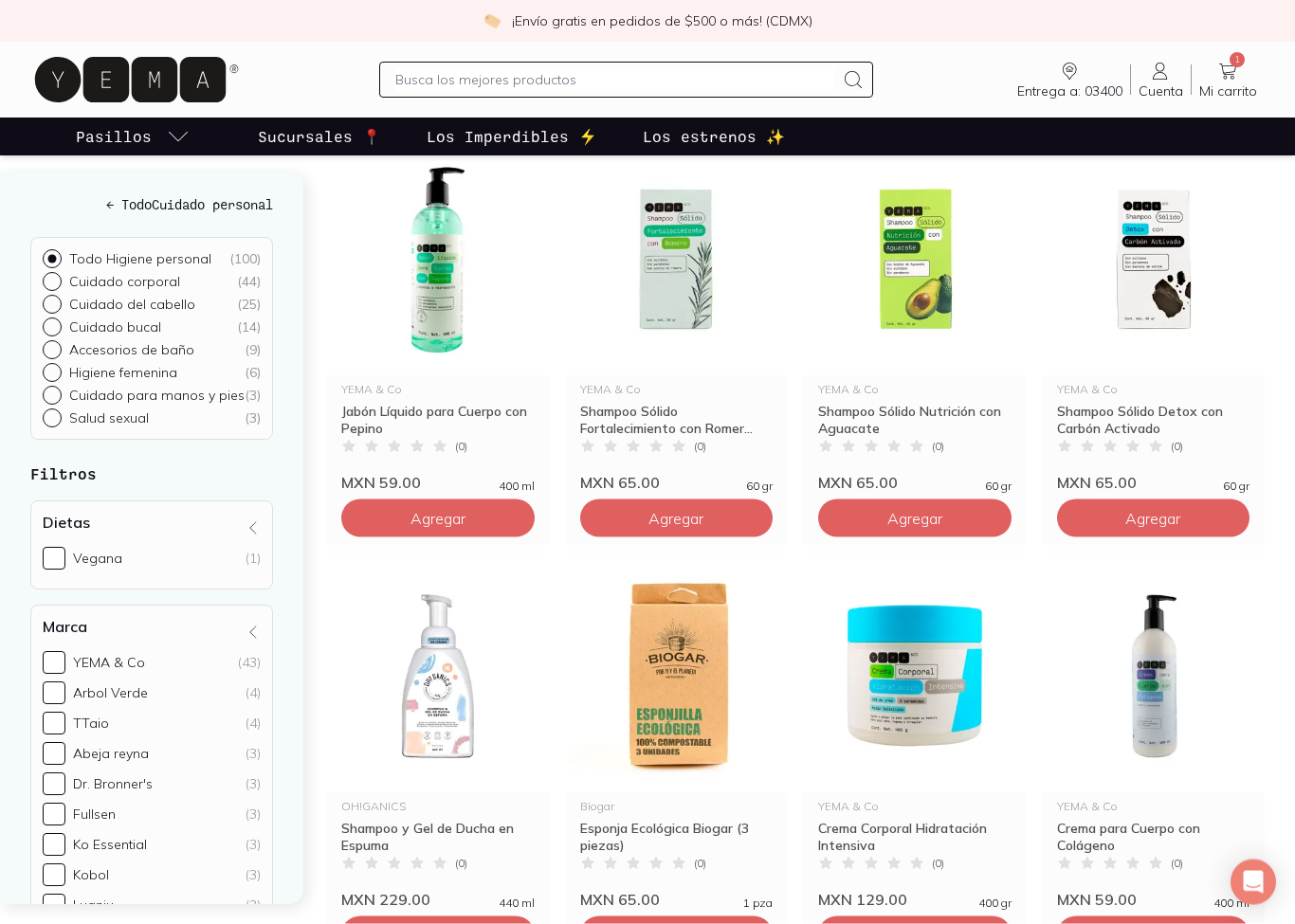 scroll, scrollTop: 1521, scrollLeft: 0, axis: vertical 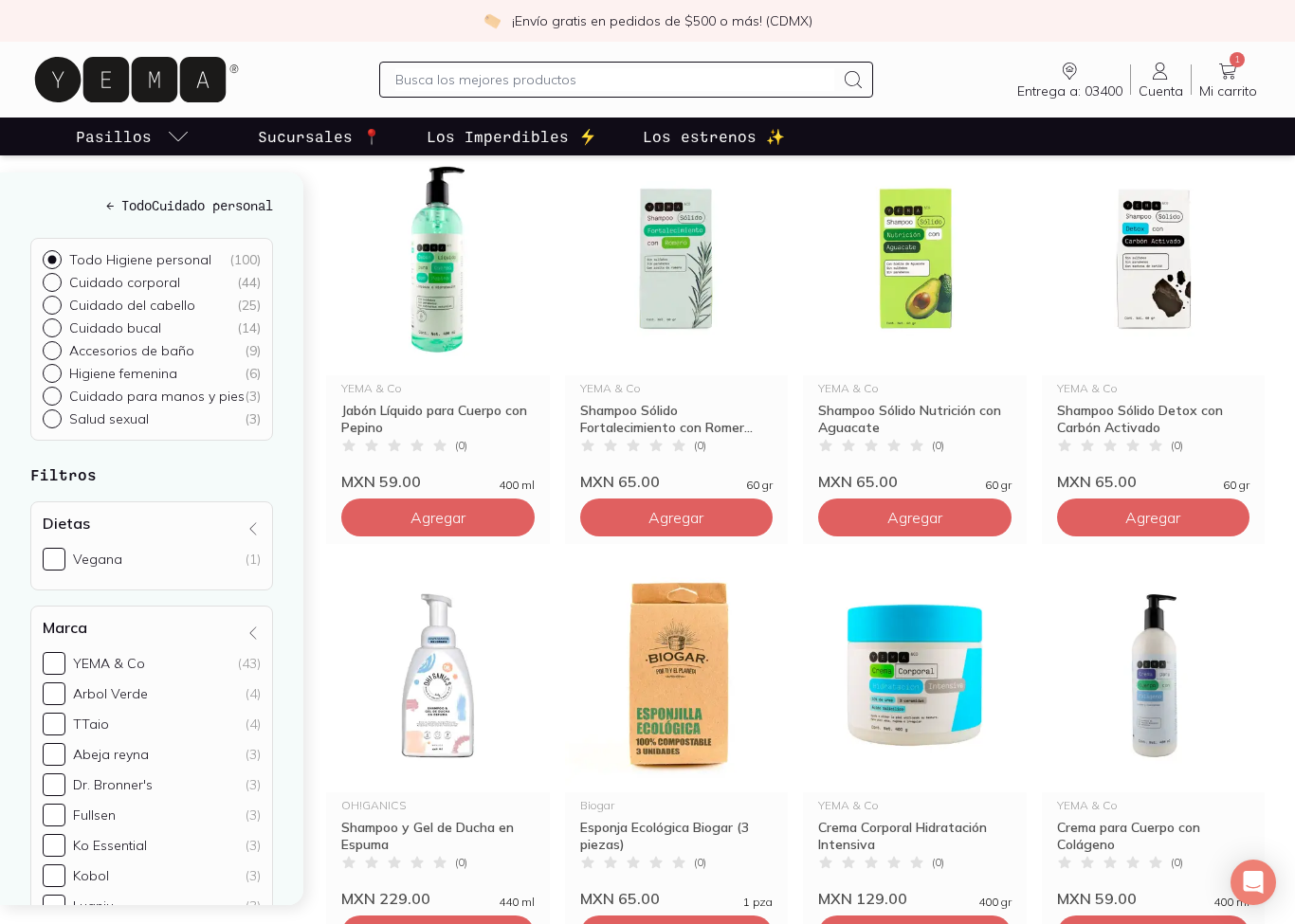 click on "Agregar" at bounding box center (438, -734) 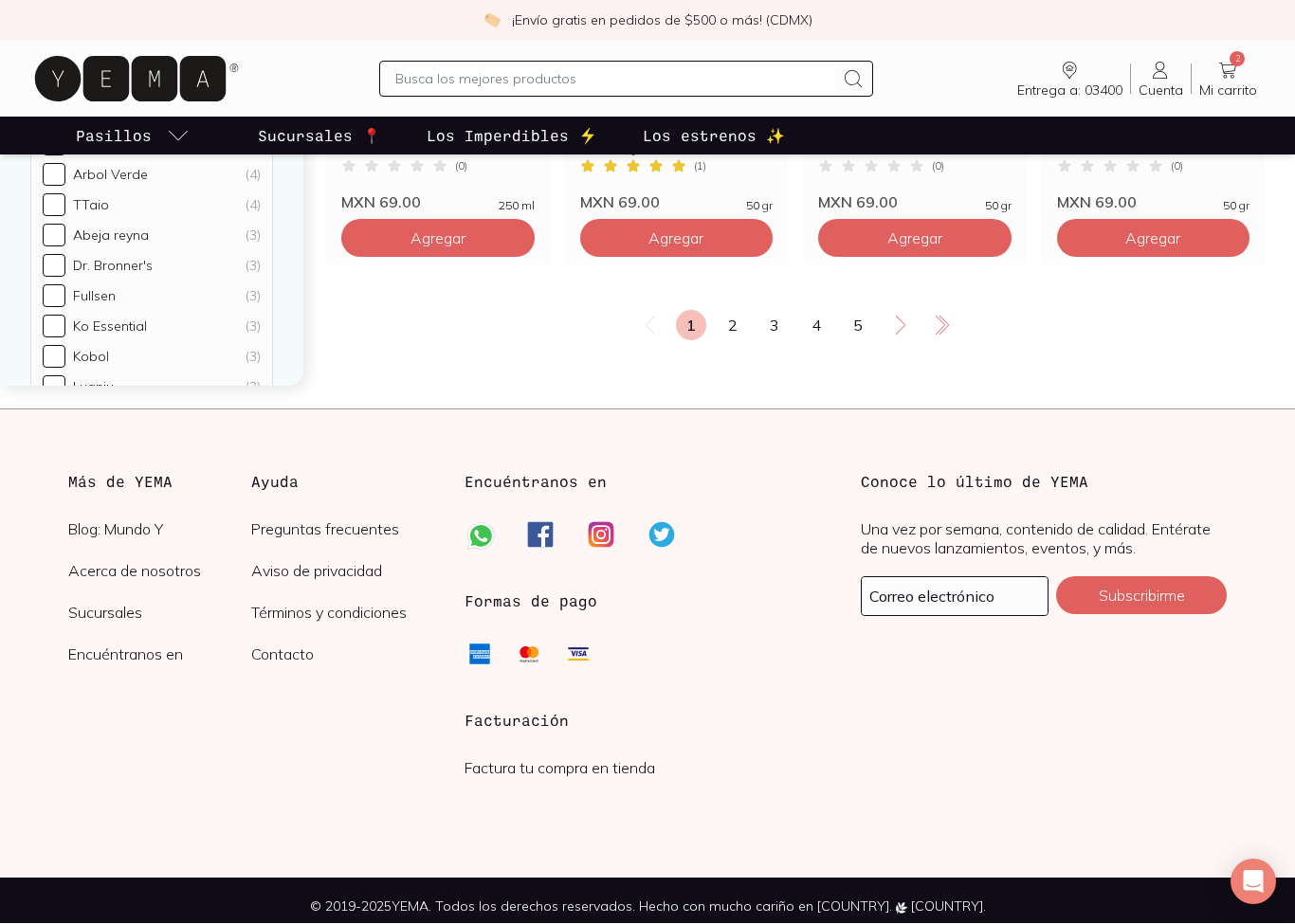 scroll, scrollTop: 2645, scrollLeft: 0, axis: vertical 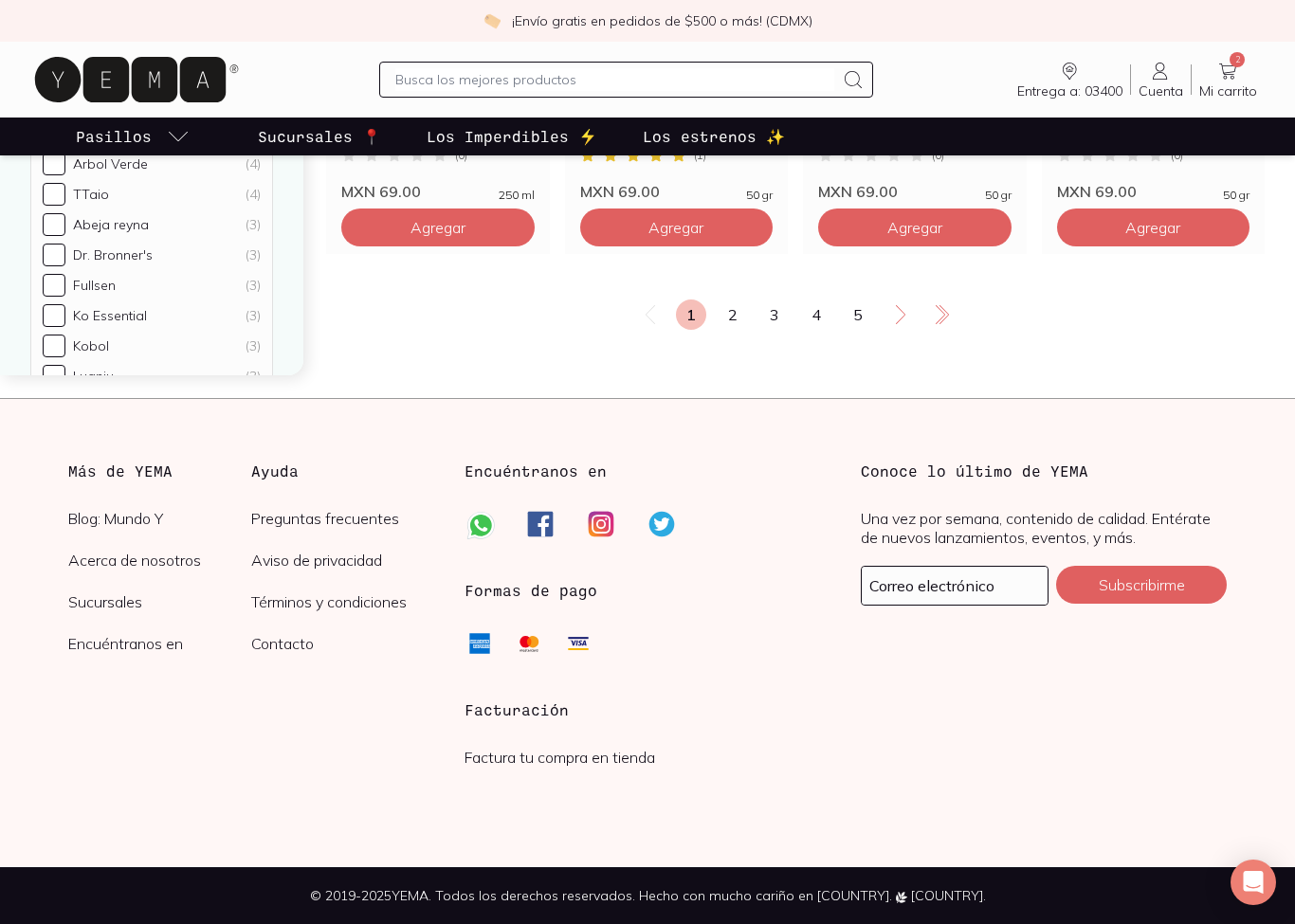 click on "2" at bounding box center (733, 315) 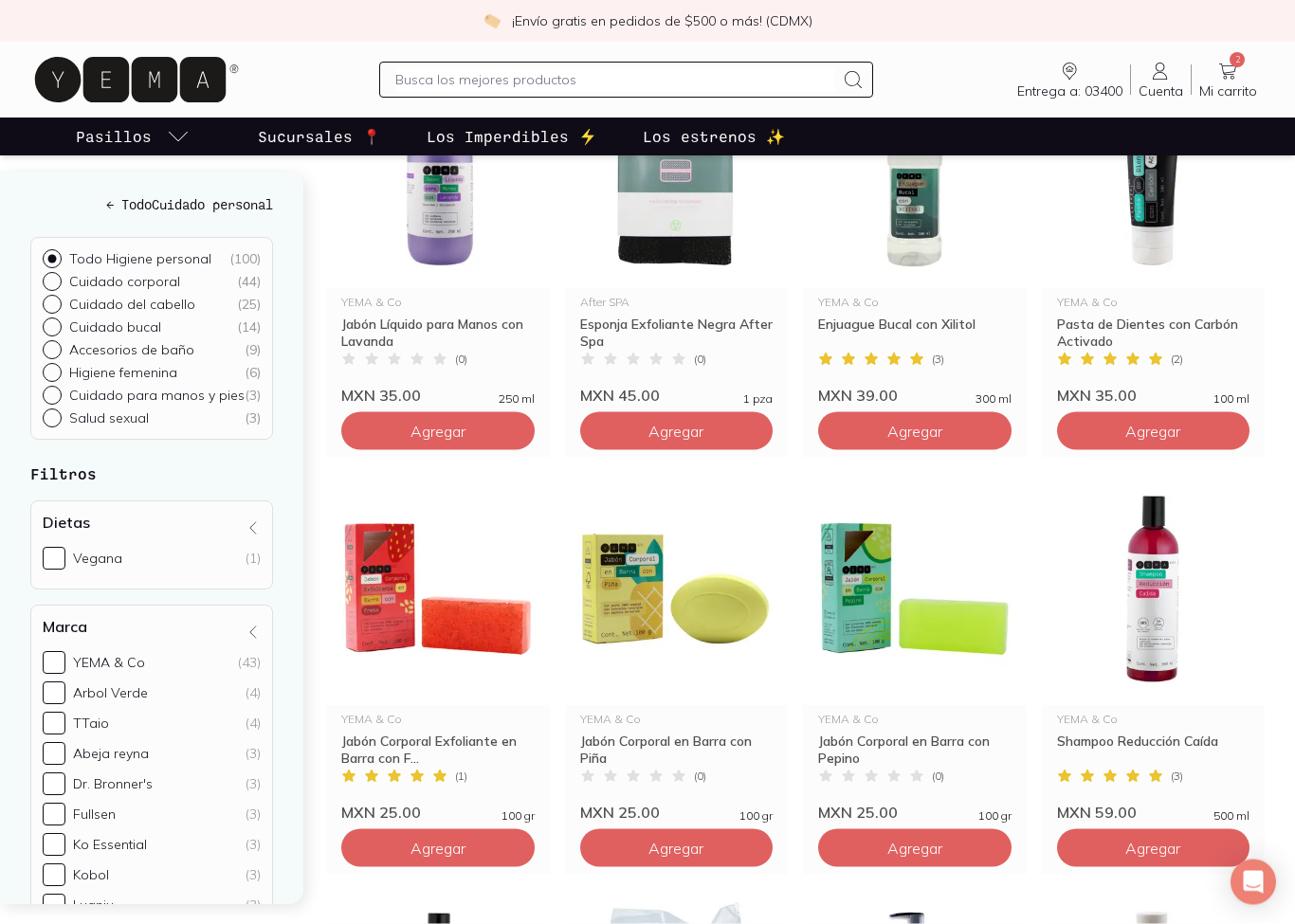 scroll, scrollTop: 1195, scrollLeft: 0, axis: vertical 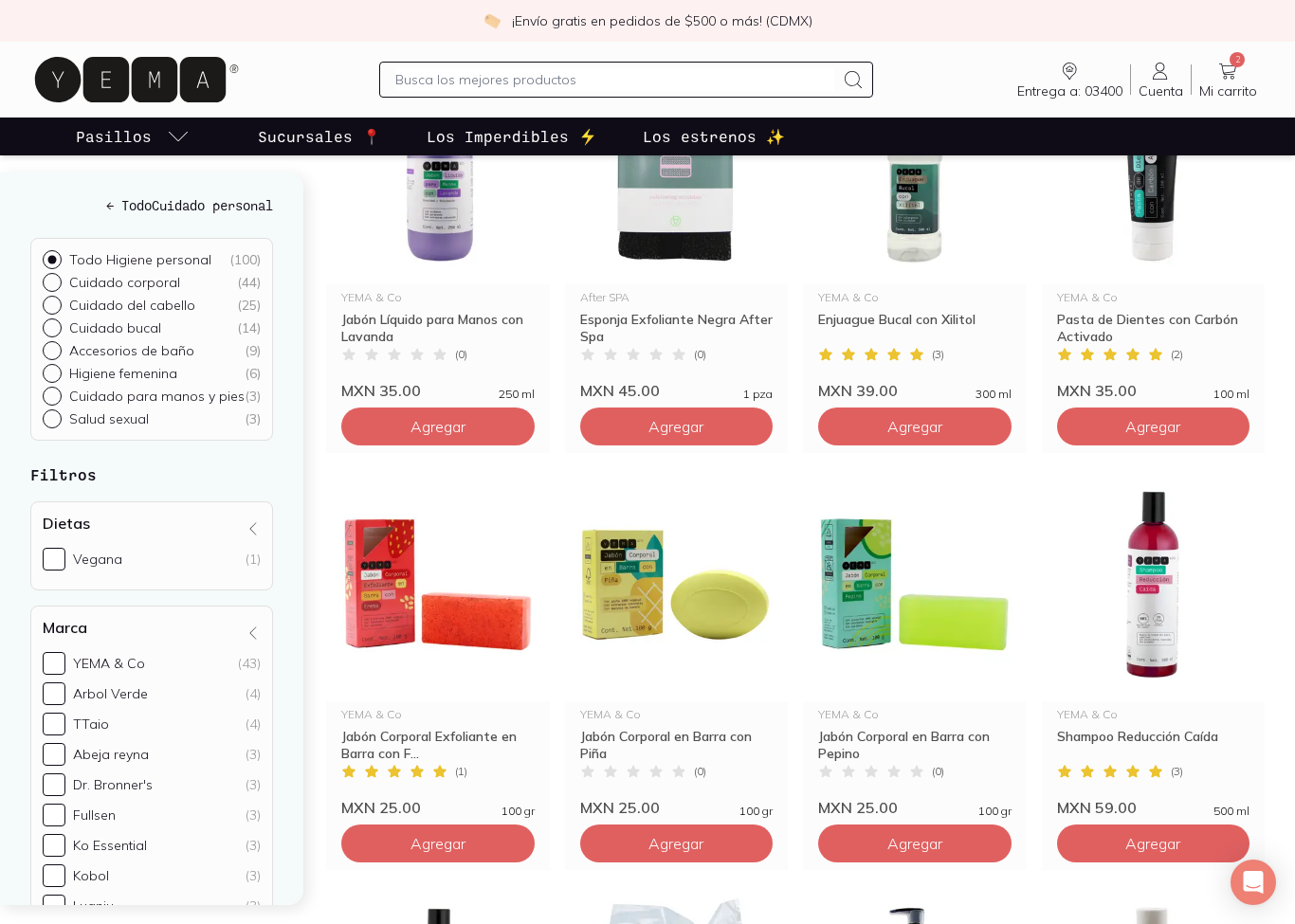 click on "Agregar" at bounding box center (438, -408) 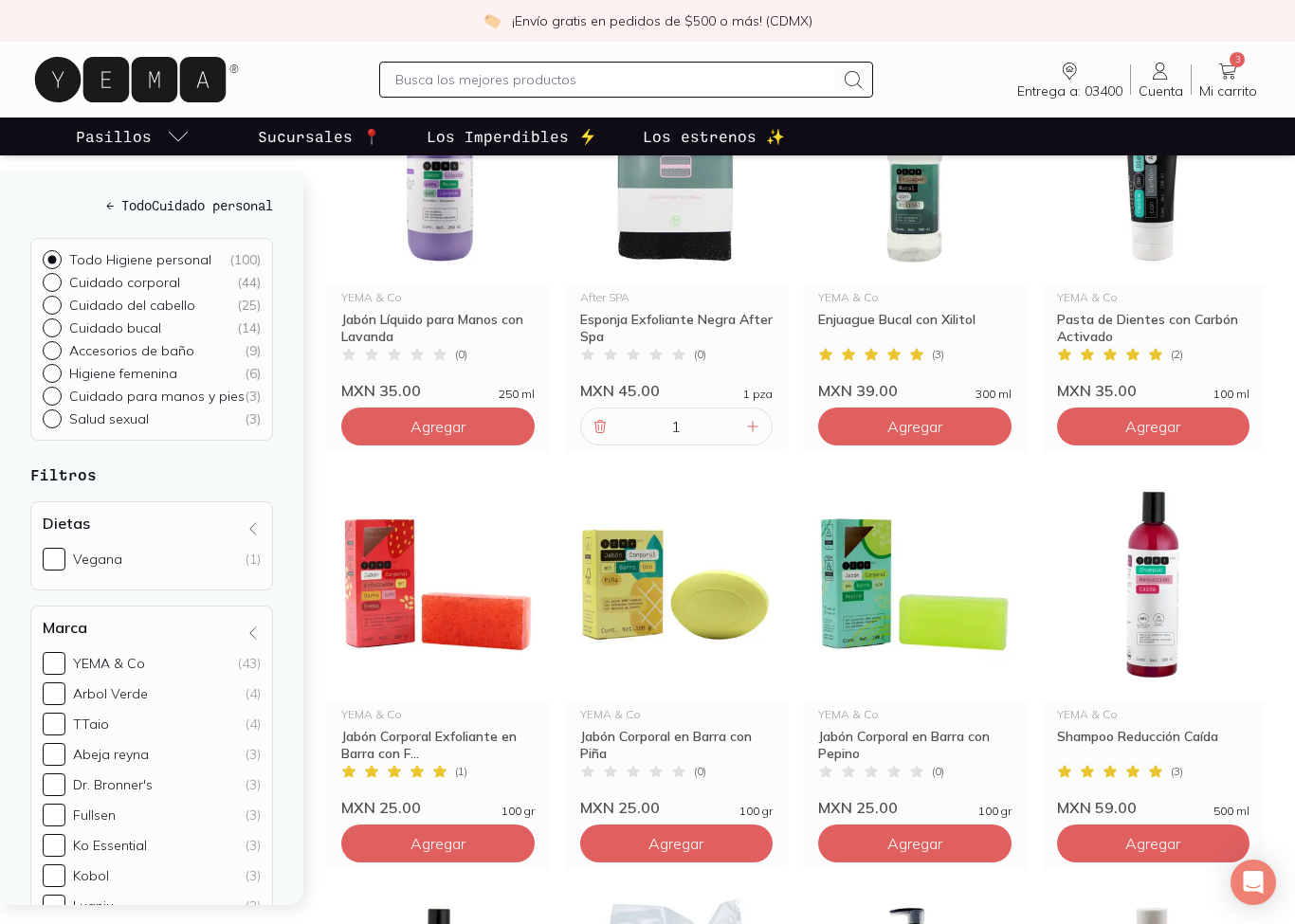 click on "Agregar" at bounding box center (438, -408) 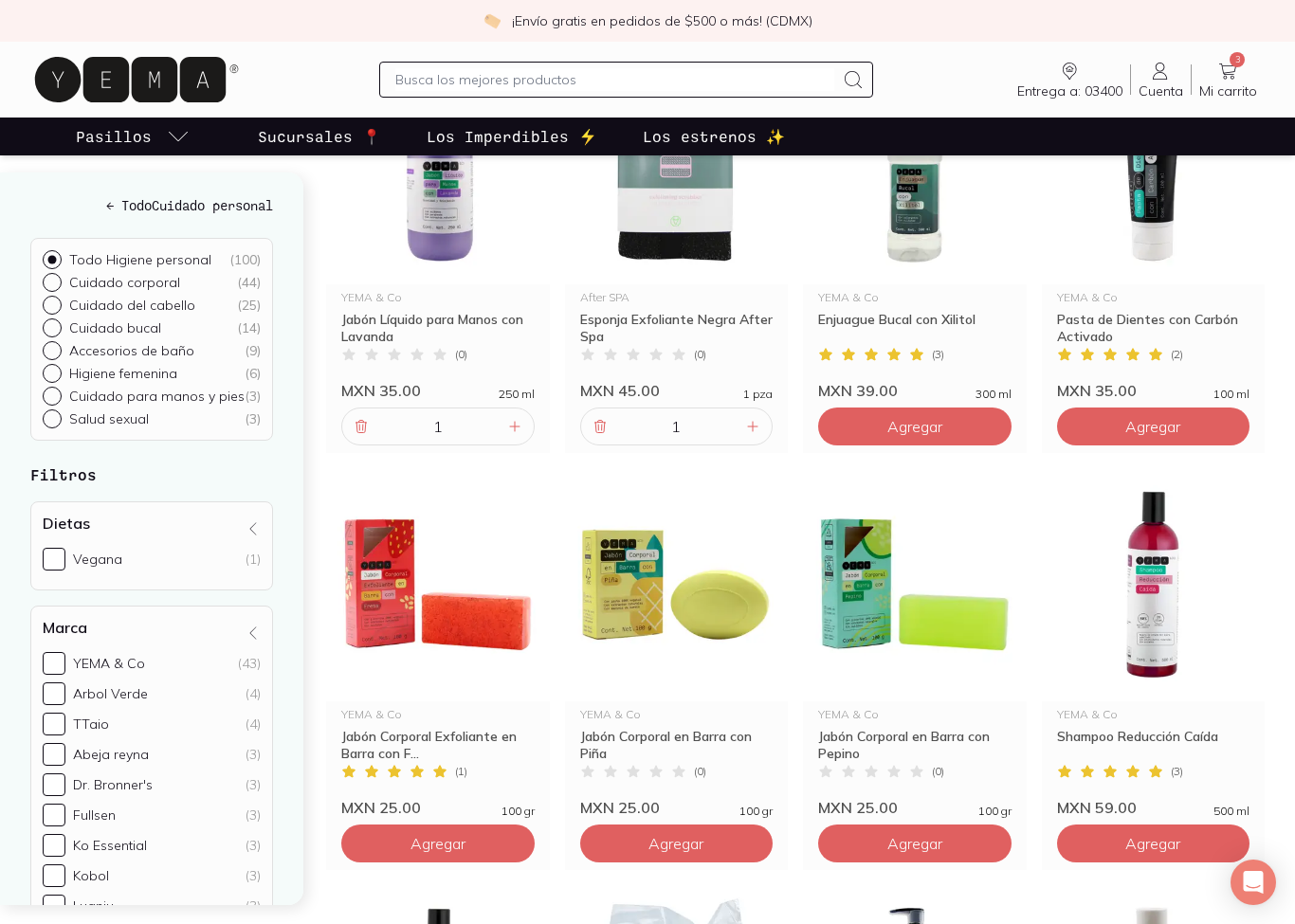 click on "1" at bounding box center [438, 426] 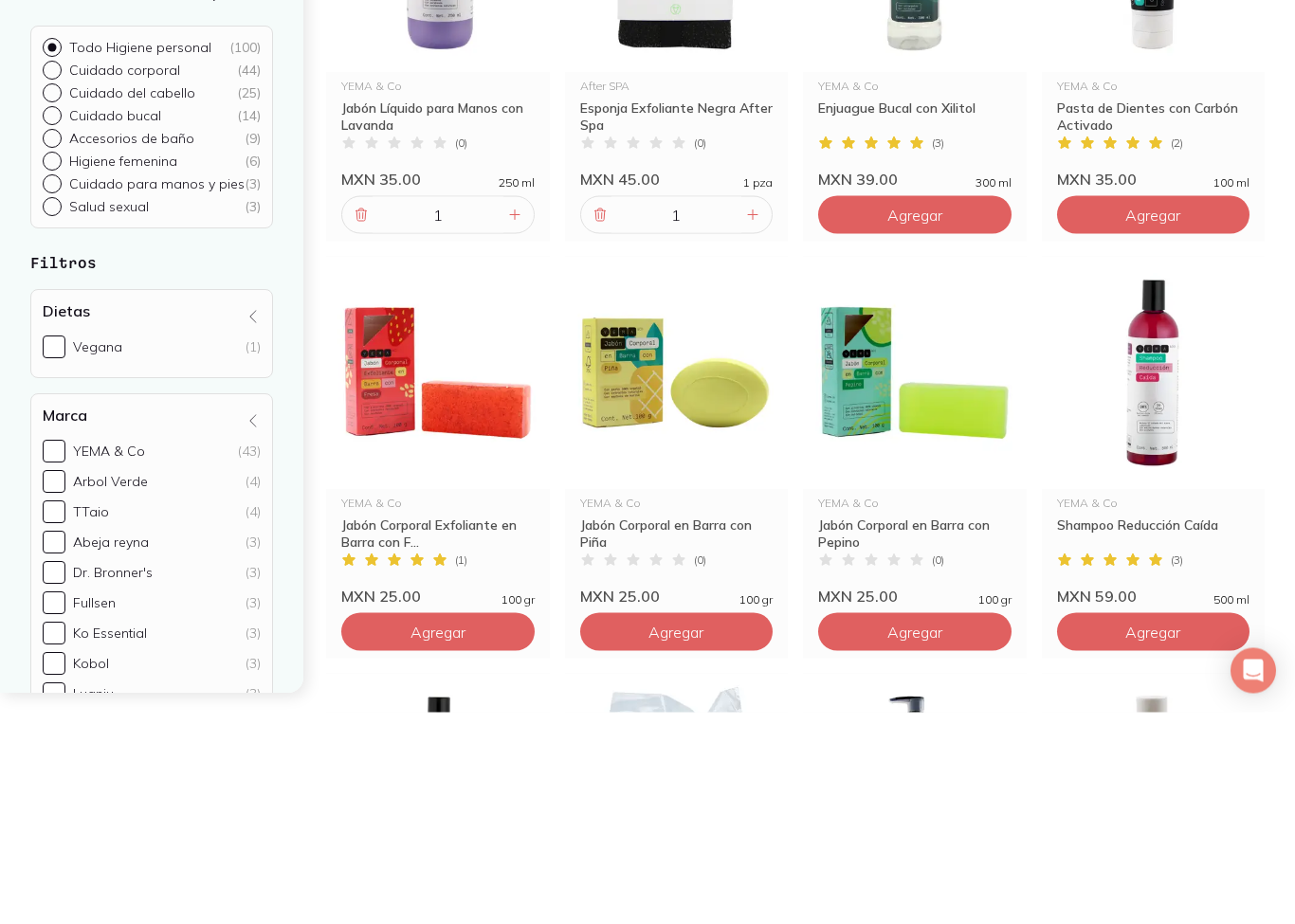 click 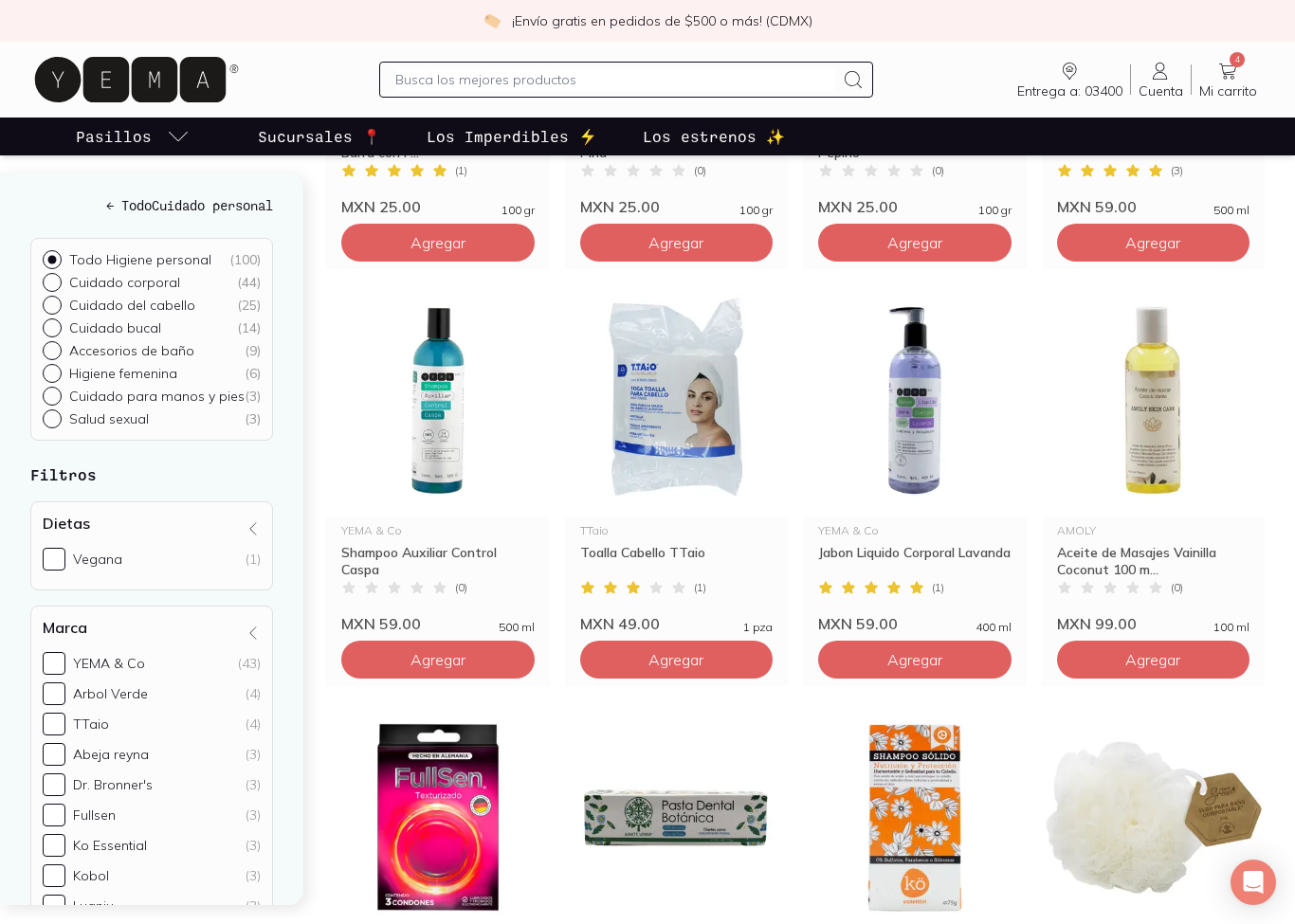 scroll, scrollTop: 1813, scrollLeft: 0, axis: vertical 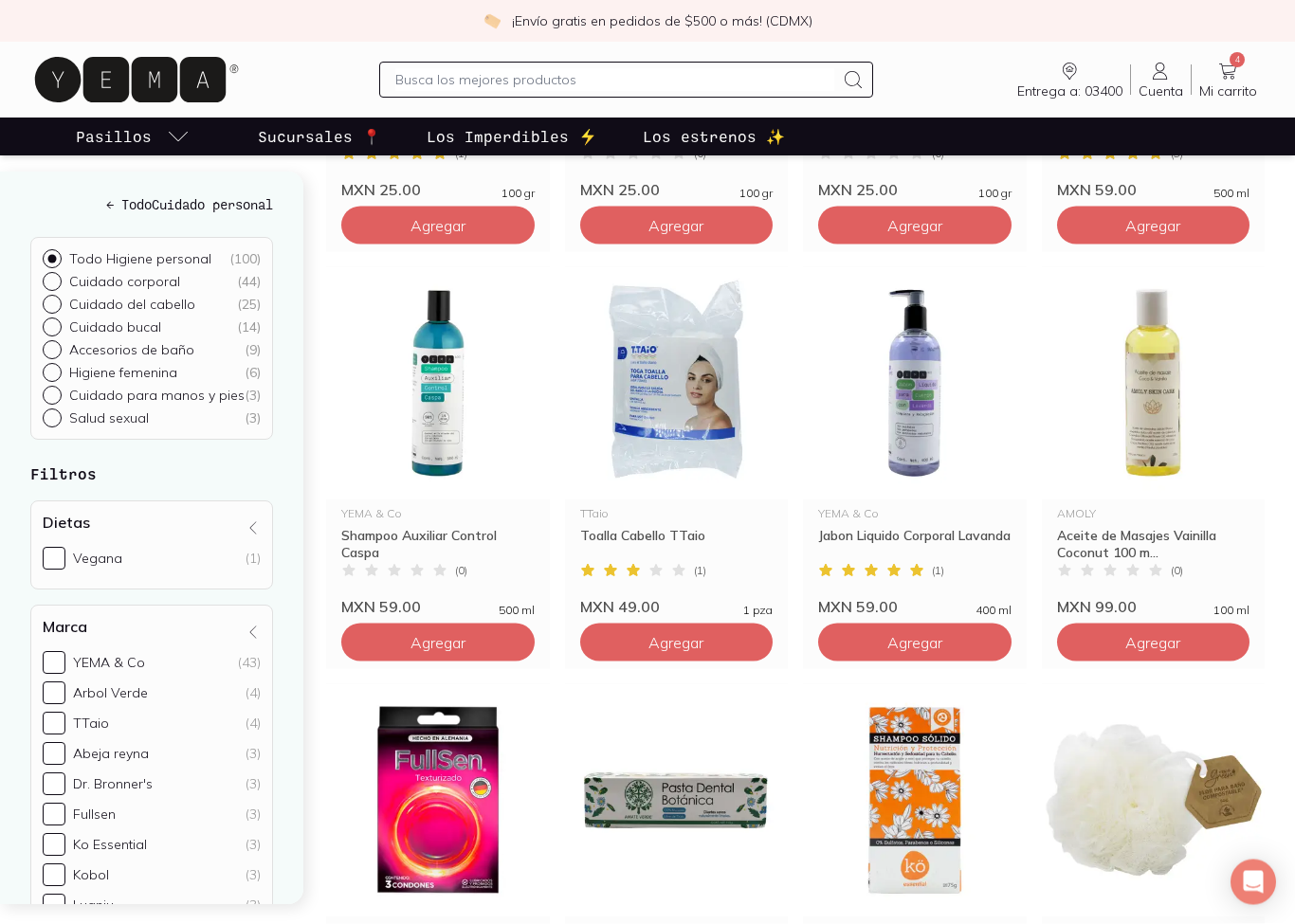 click on "Agregar" at bounding box center (438, -1025) 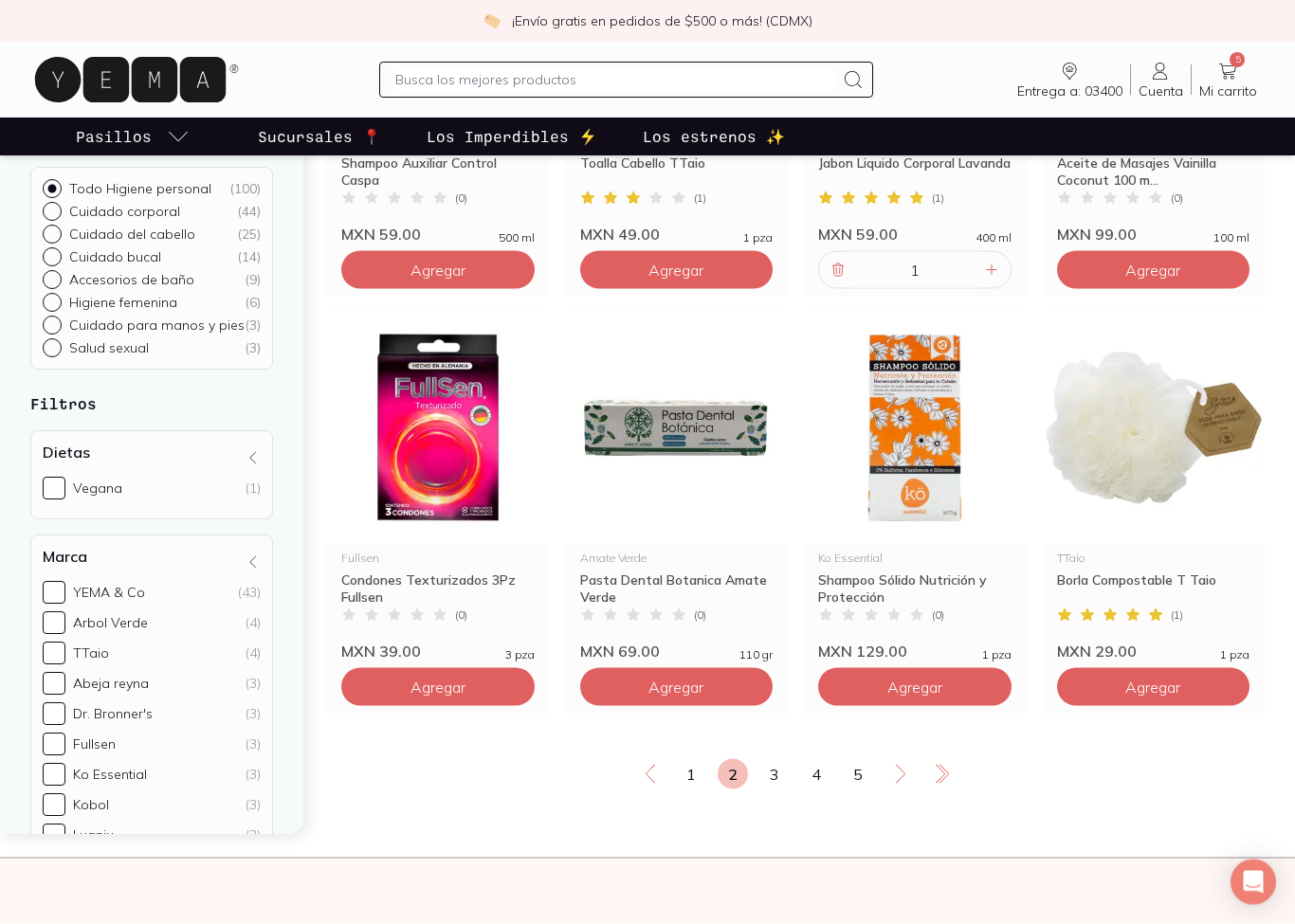 scroll, scrollTop: 2188, scrollLeft: 0, axis: vertical 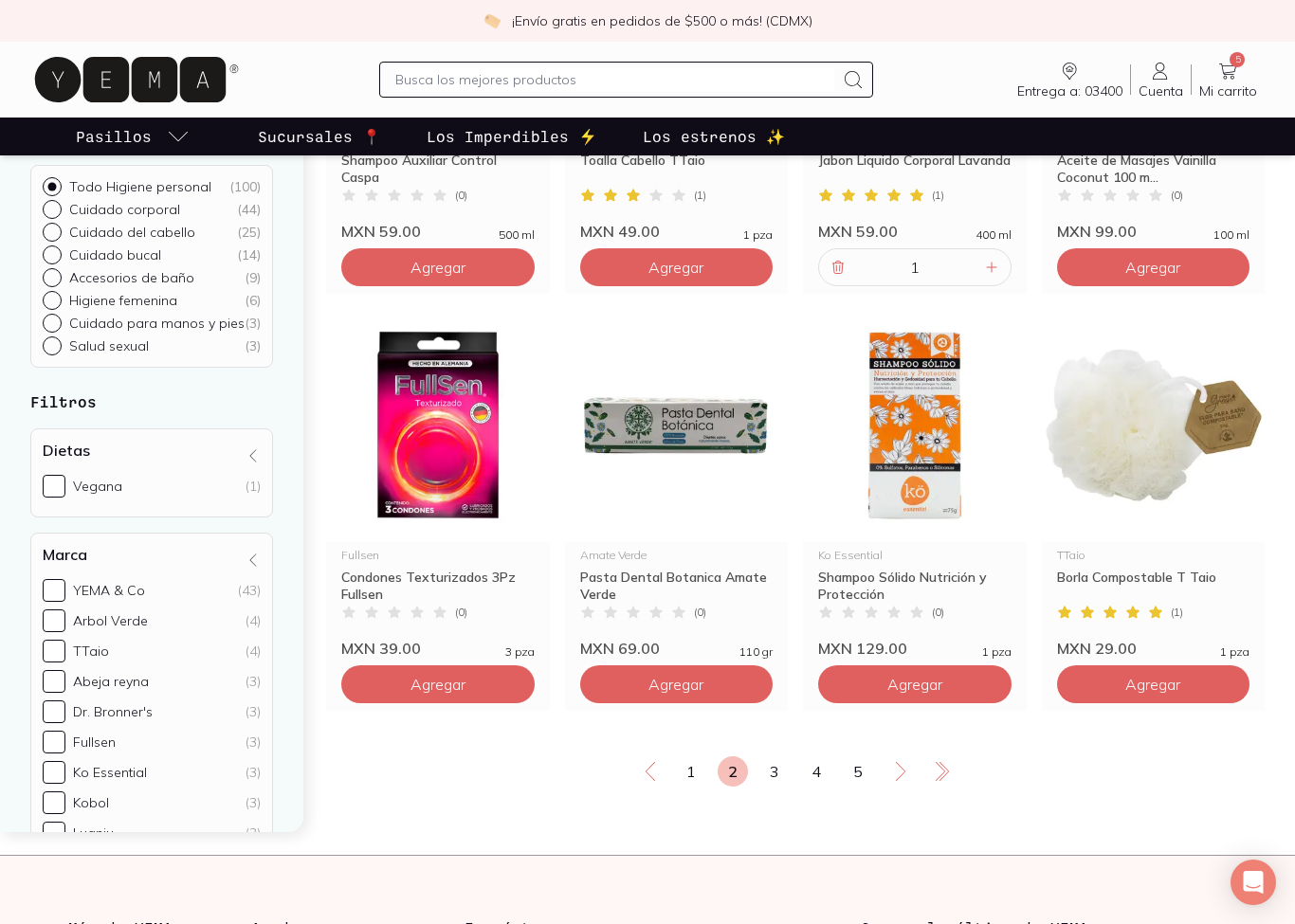 click on "3" at bounding box center (775, 771) 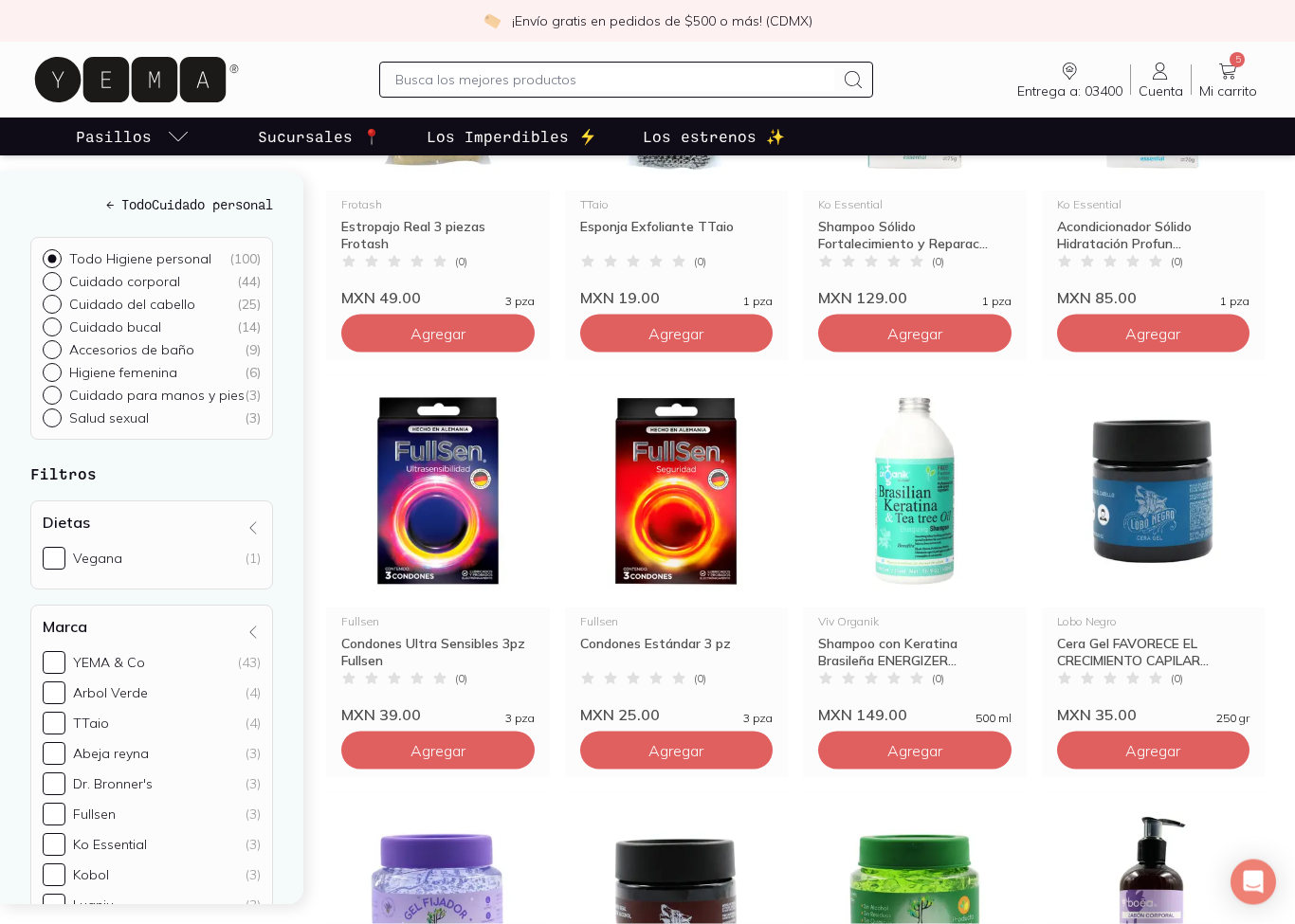 scroll, scrollTop: 877, scrollLeft: 0, axis: vertical 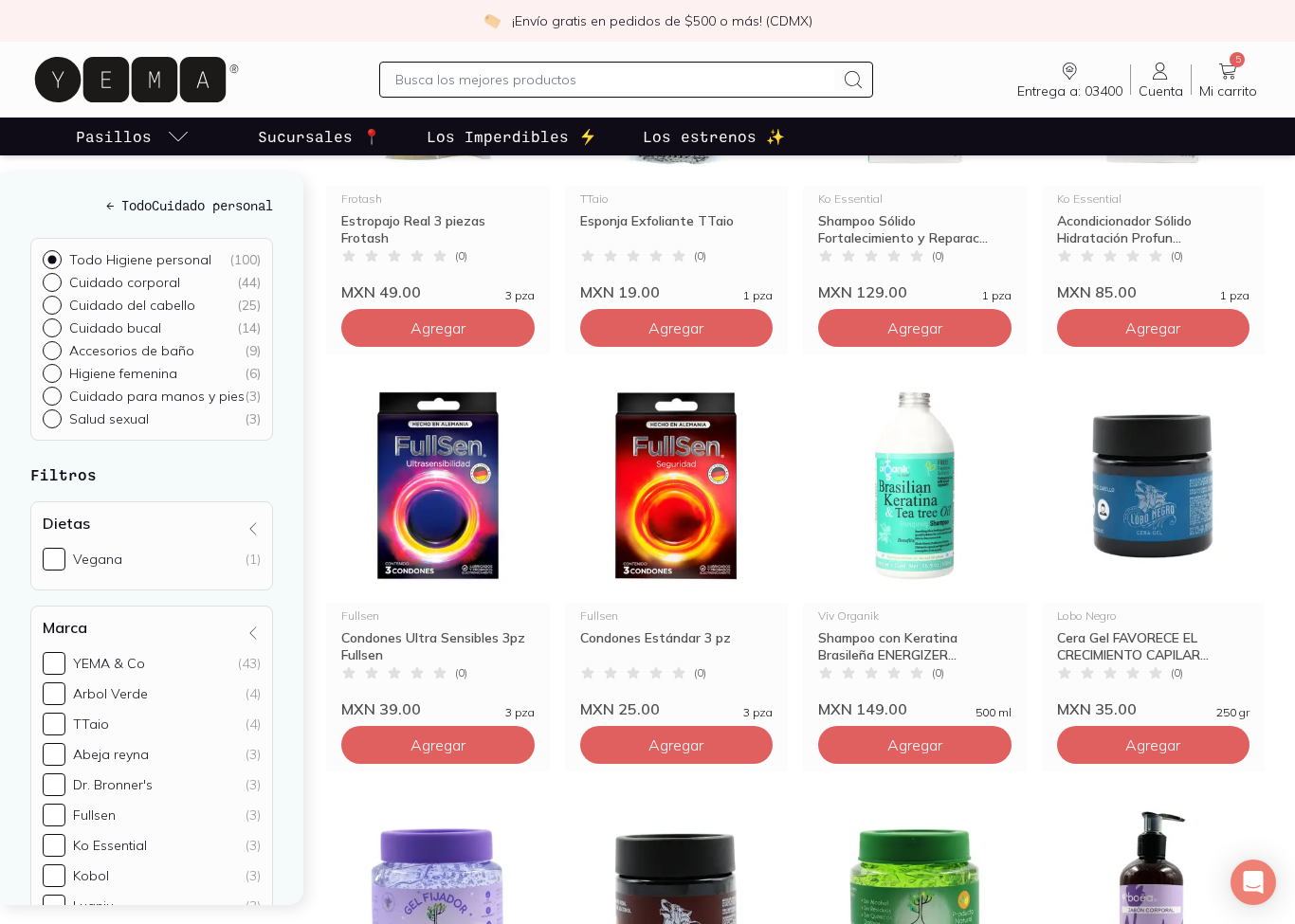 click on "Agregar" at bounding box center [438, -89] 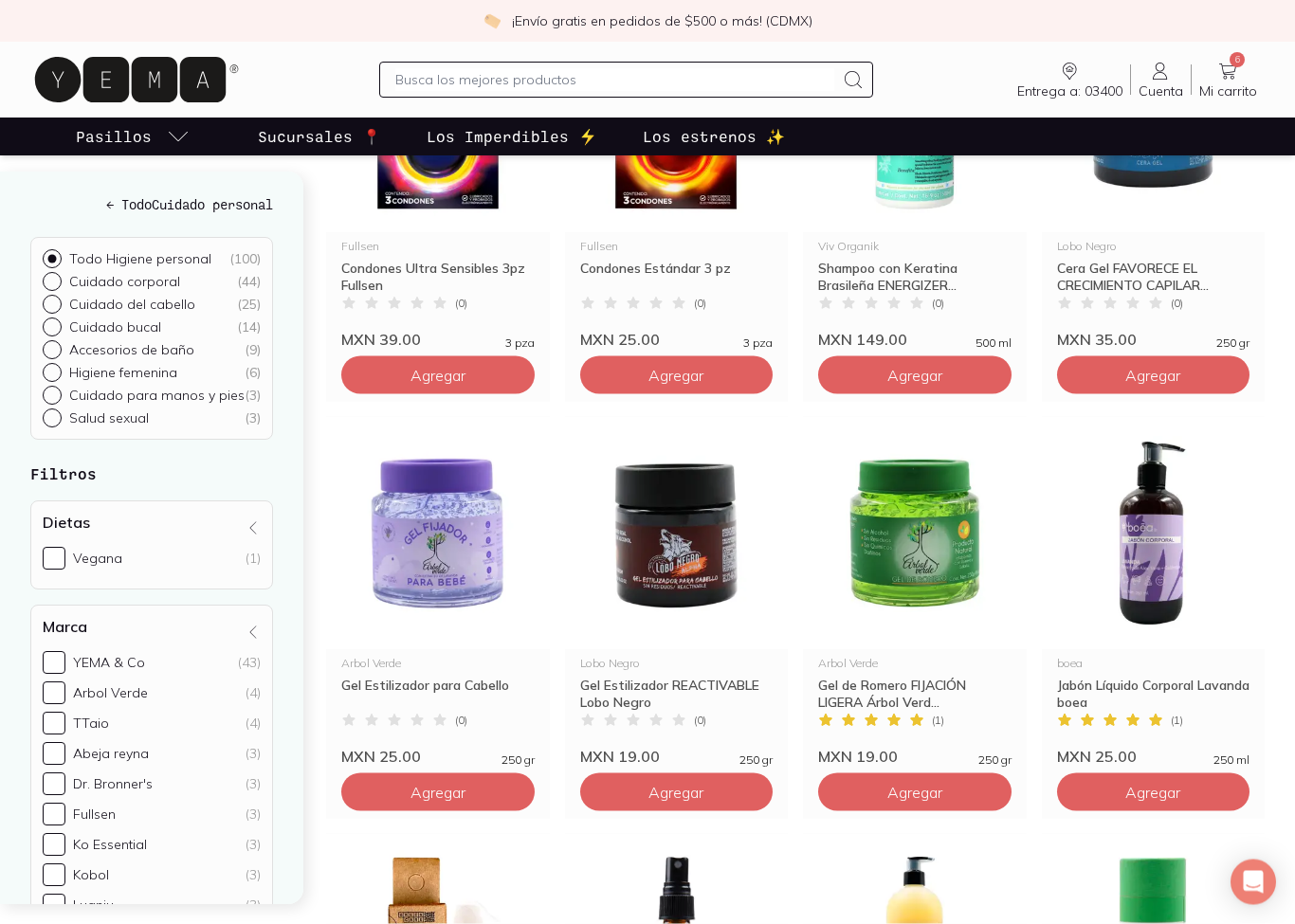 scroll, scrollTop: 1256, scrollLeft: 0, axis: vertical 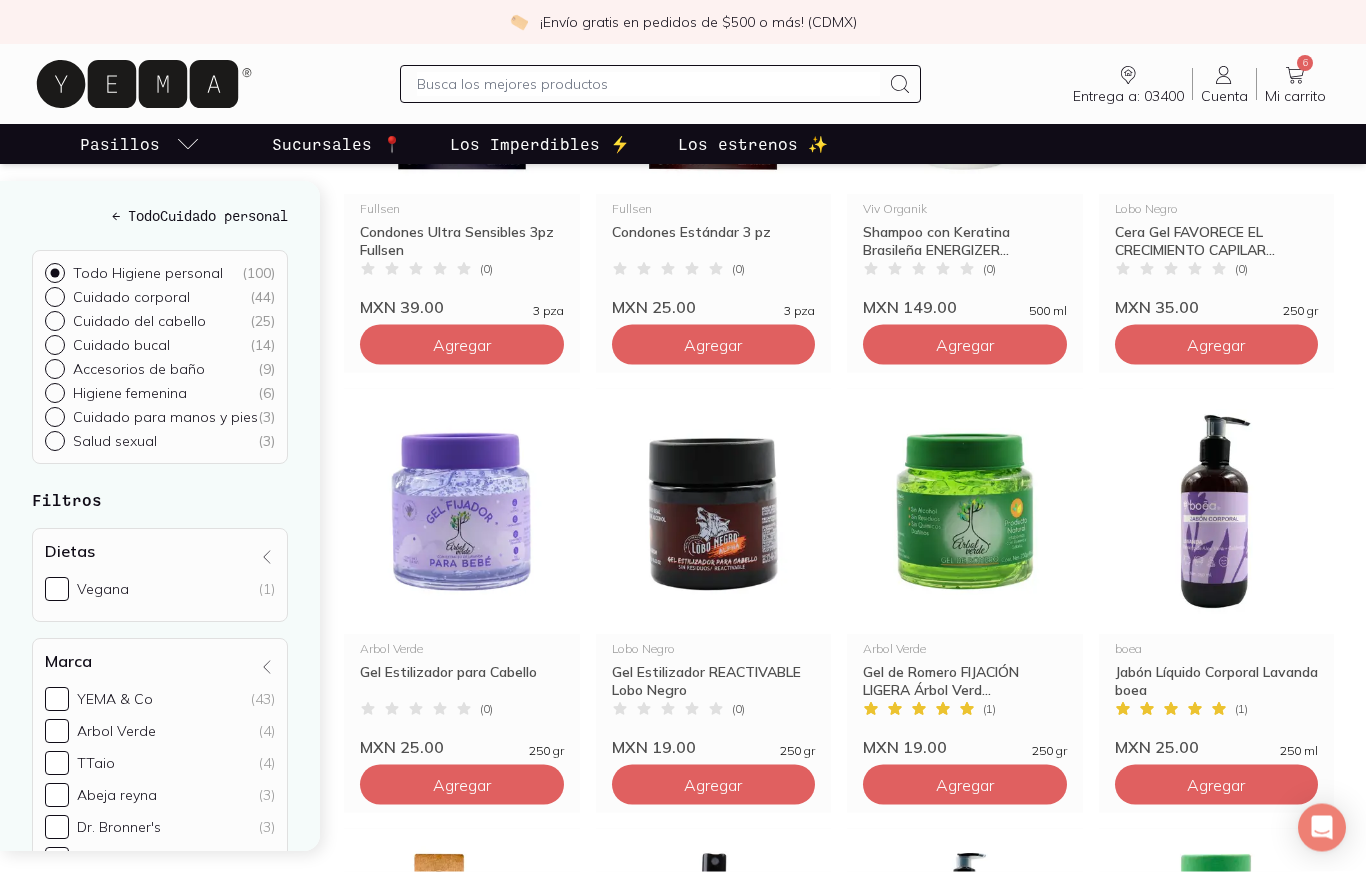 click on "Agregar" at bounding box center [462, -535] 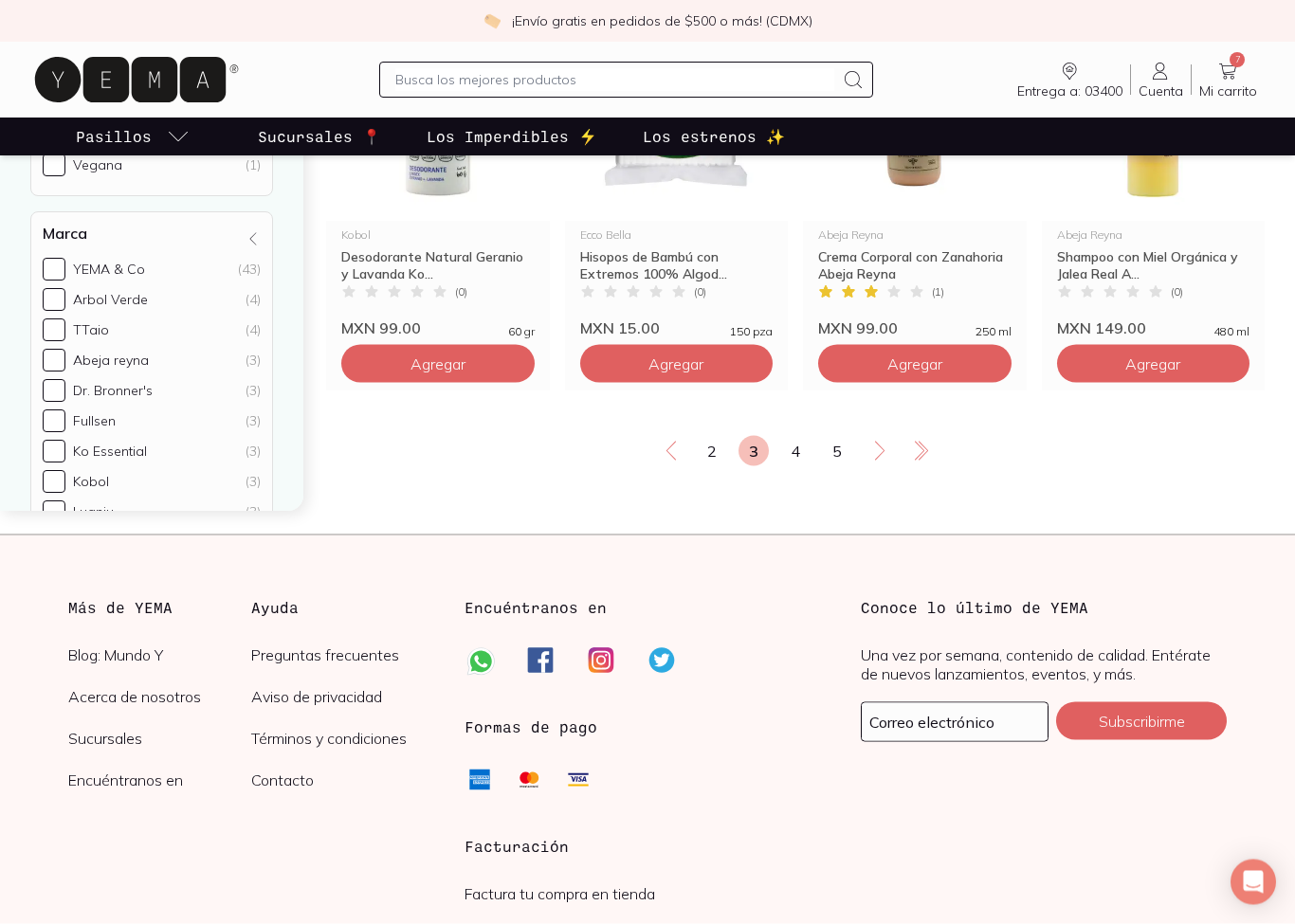 scroll, scrollTop: 2520, scrollLeft: 0, axis: vertical 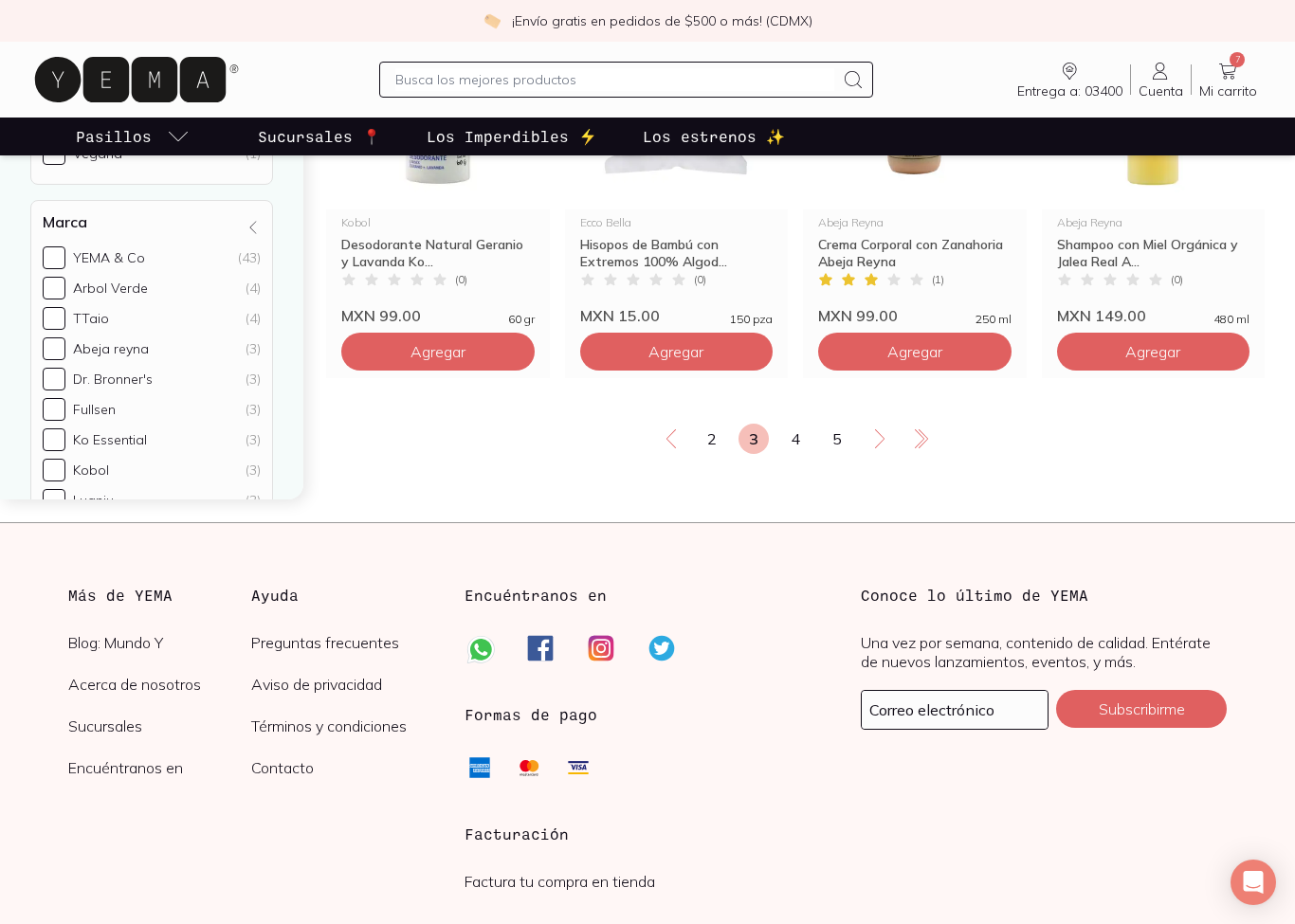 click on "3" at bounding box center (754, 439) 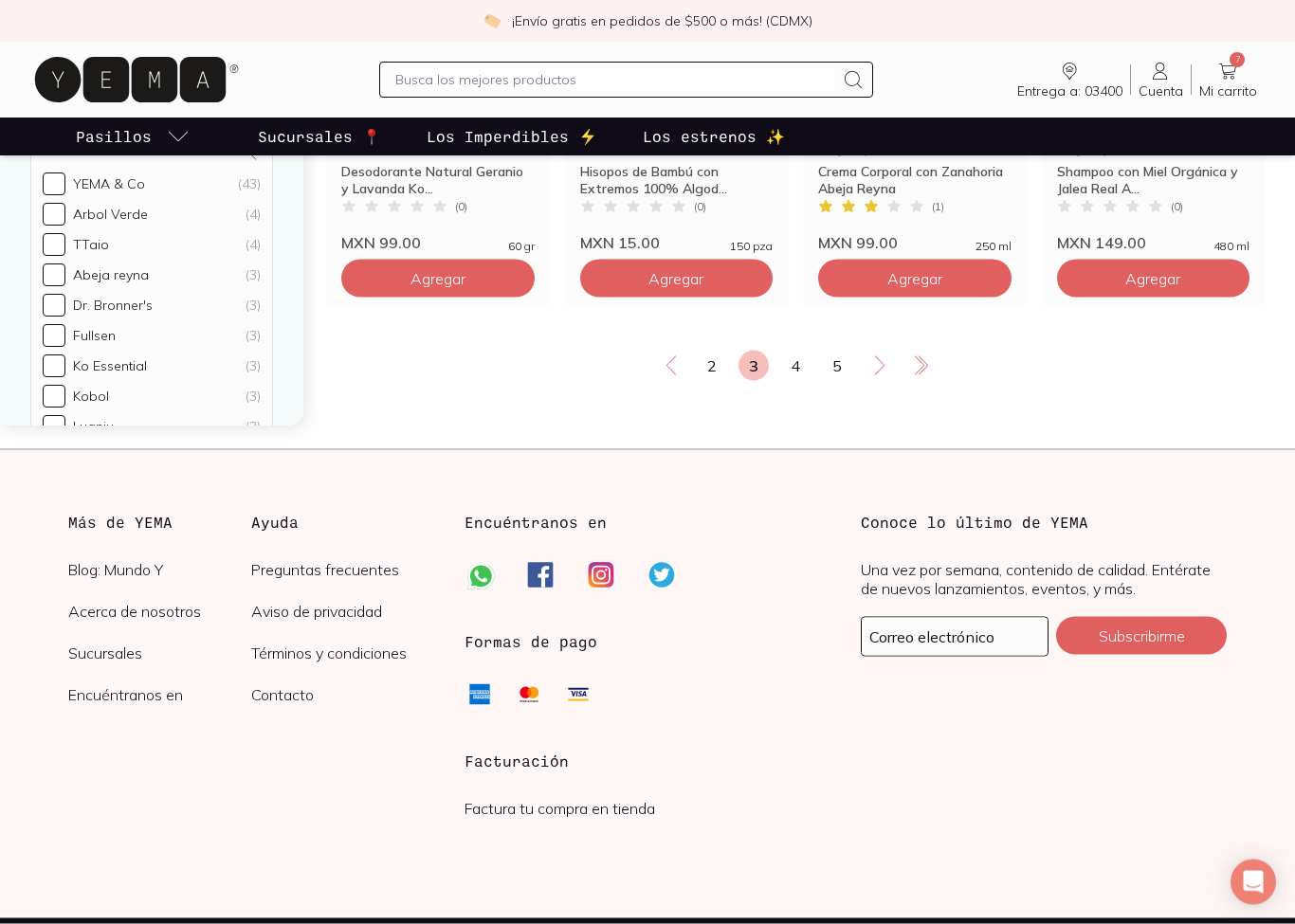 scroll, scrollTop: 2606, scrollLeft: 0, axis: vertical 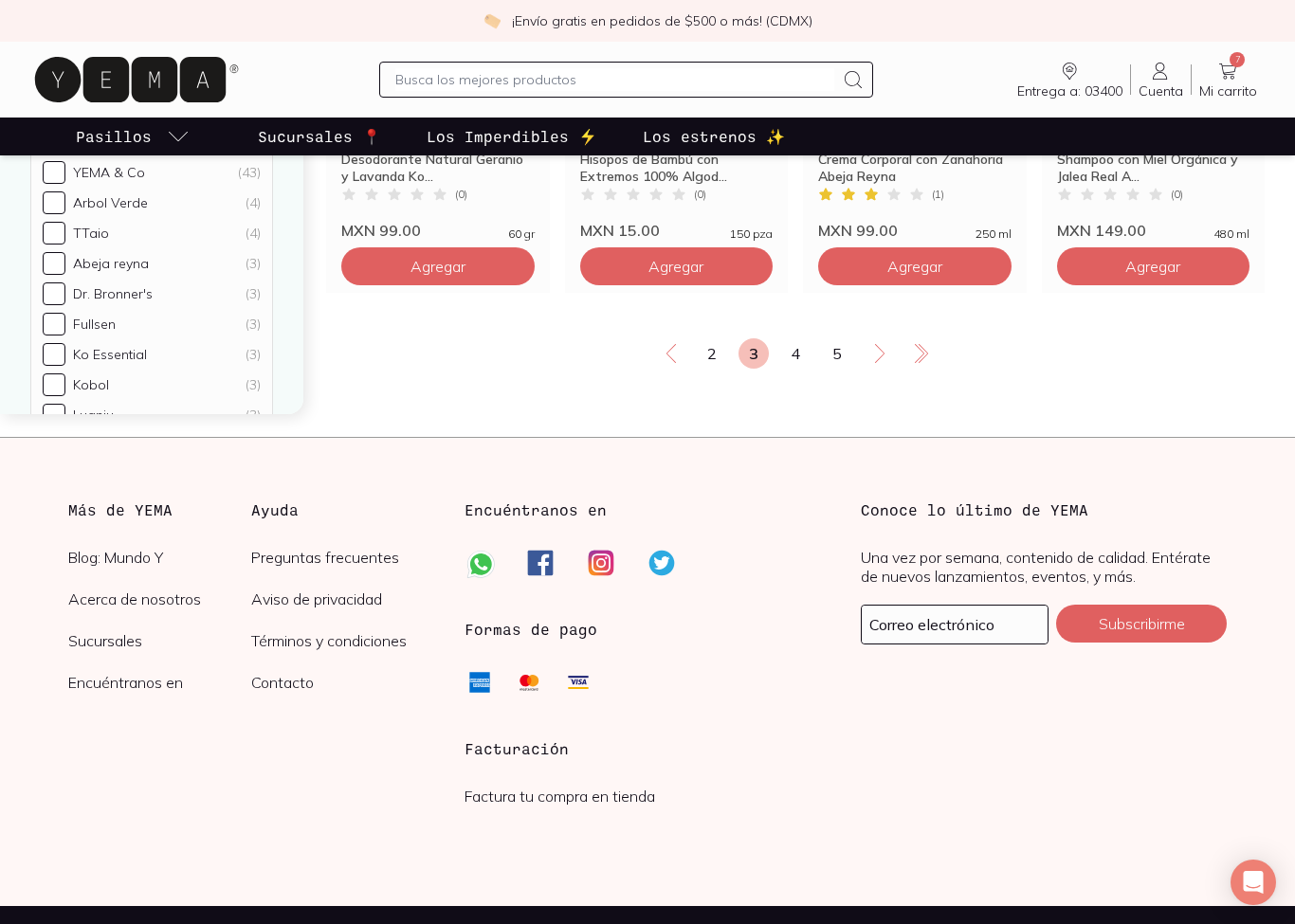 click on "4" at bounding box center (795, 353) 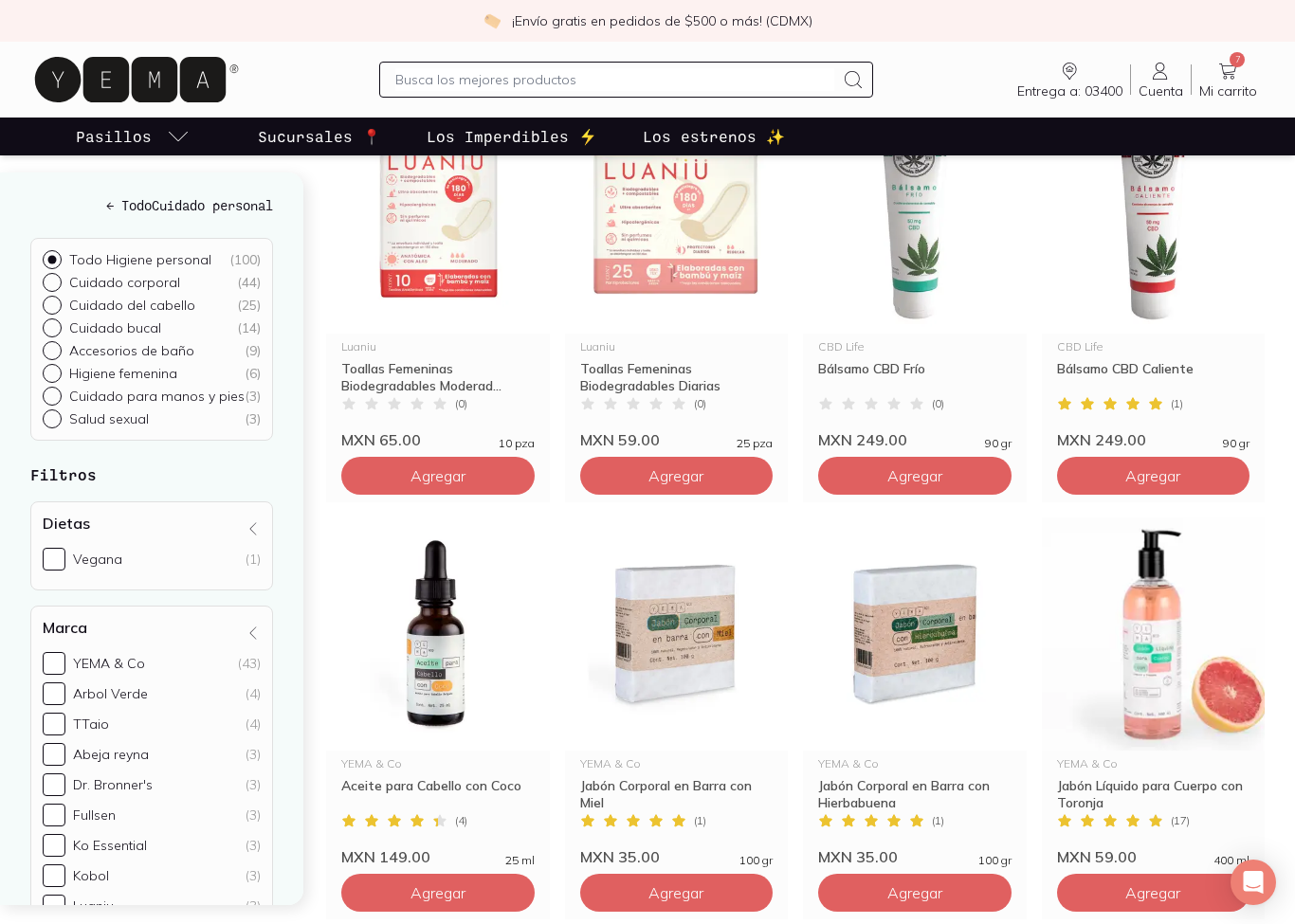 scroll, scrollTop: 1187, scrollLeft: 0, axis: vertical 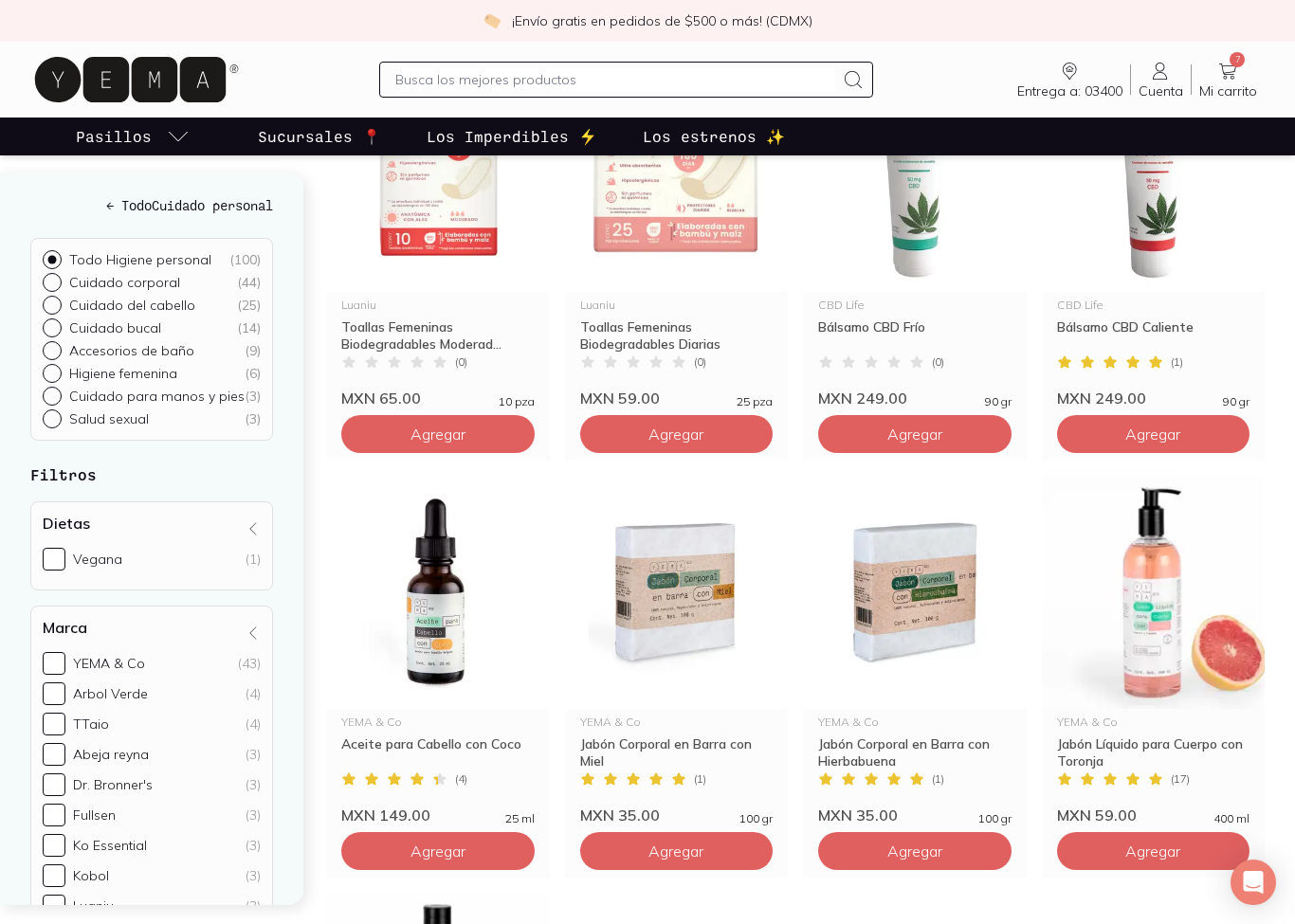 click on "Agregar" at bounding box center (438, -400) 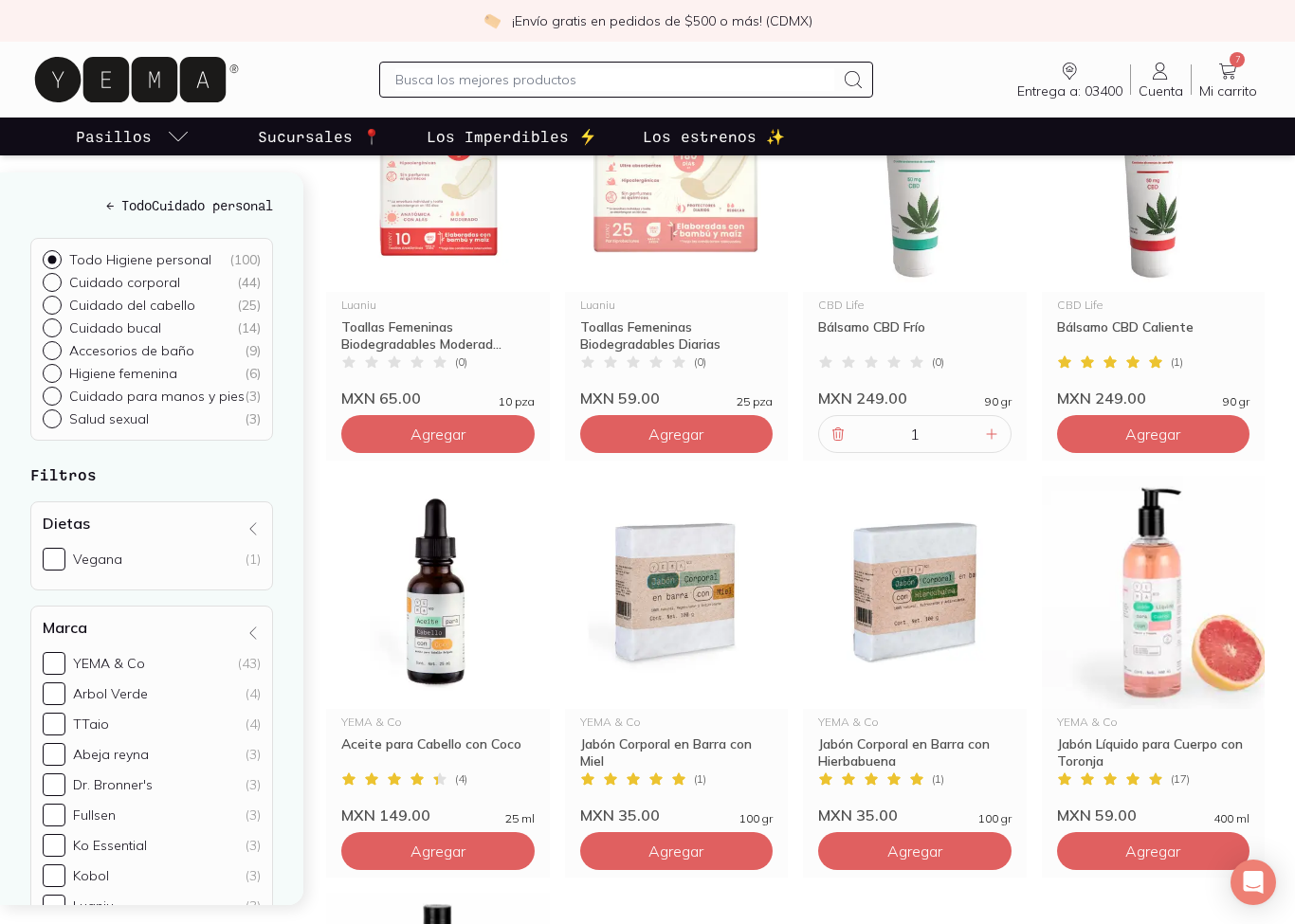 click on "Agregar" at bounding box center (438, -400) 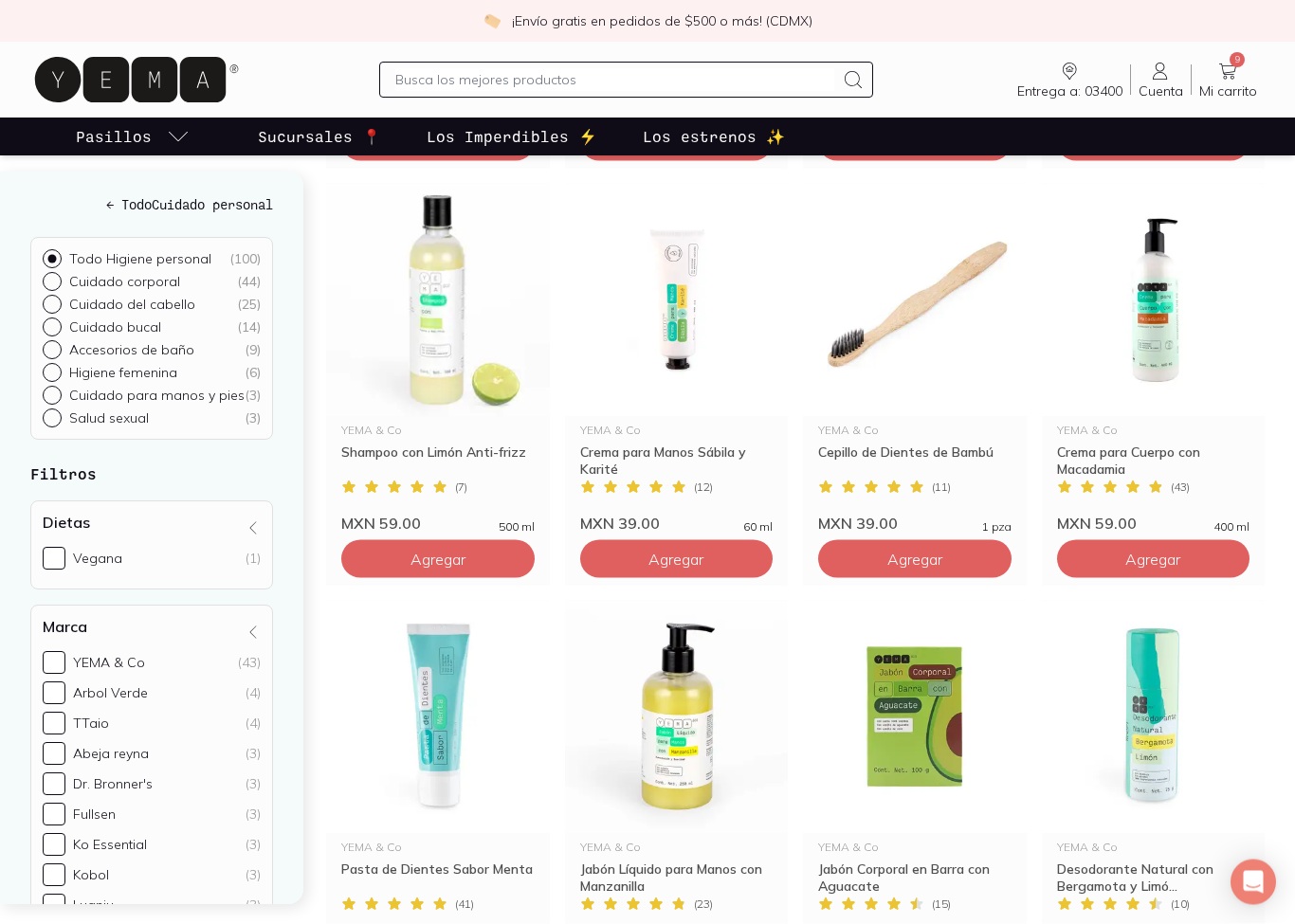 scroll, scrollTop: 1896, scrollLeft: 0, axis: vertical 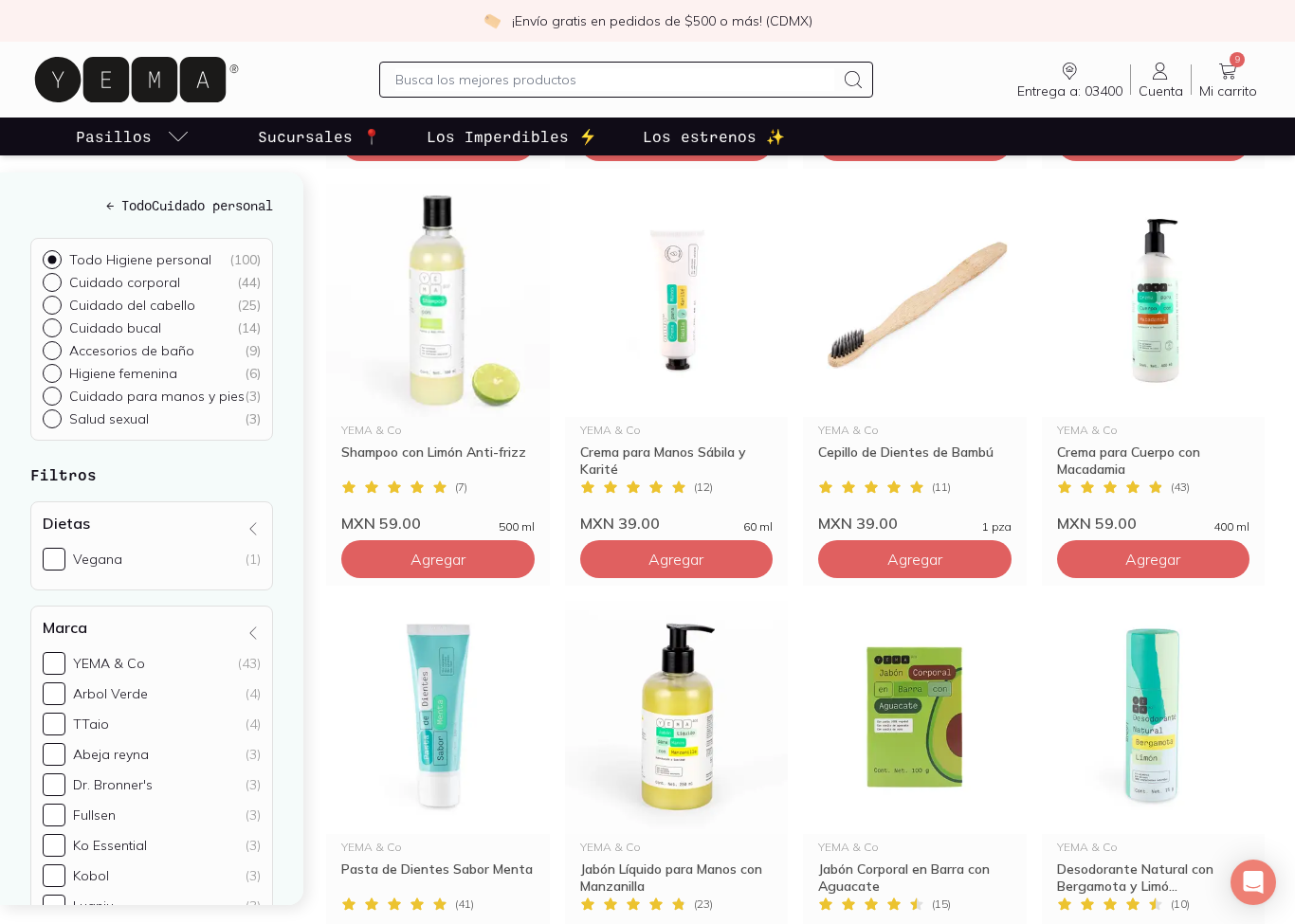click on "MXN 59.00" at bounding box center (381, 523) 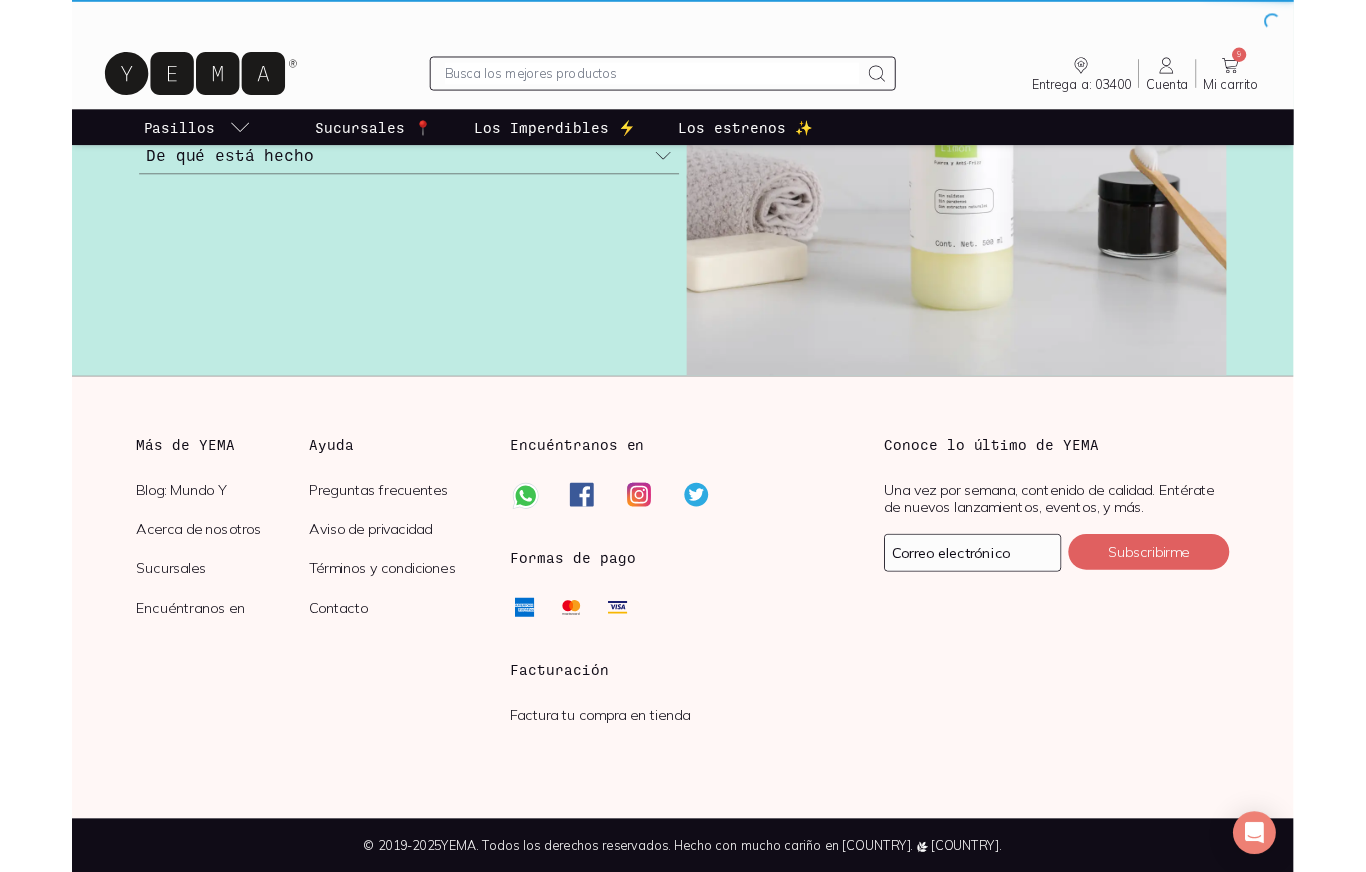 scroll, scrollTop: 0, scrollLeft: 0, axis: both 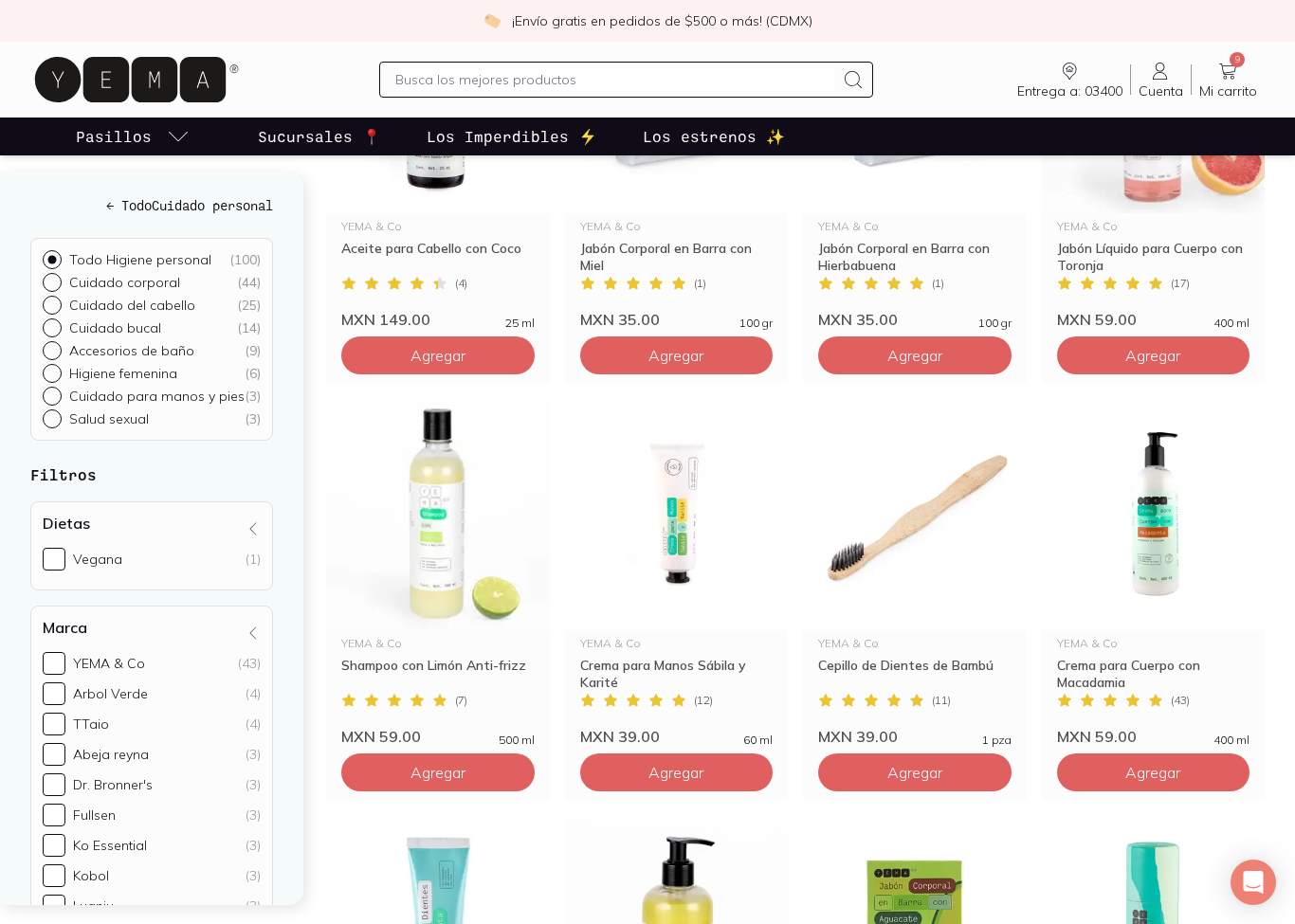 click on "Agregar" at bounding box center (438, -896) 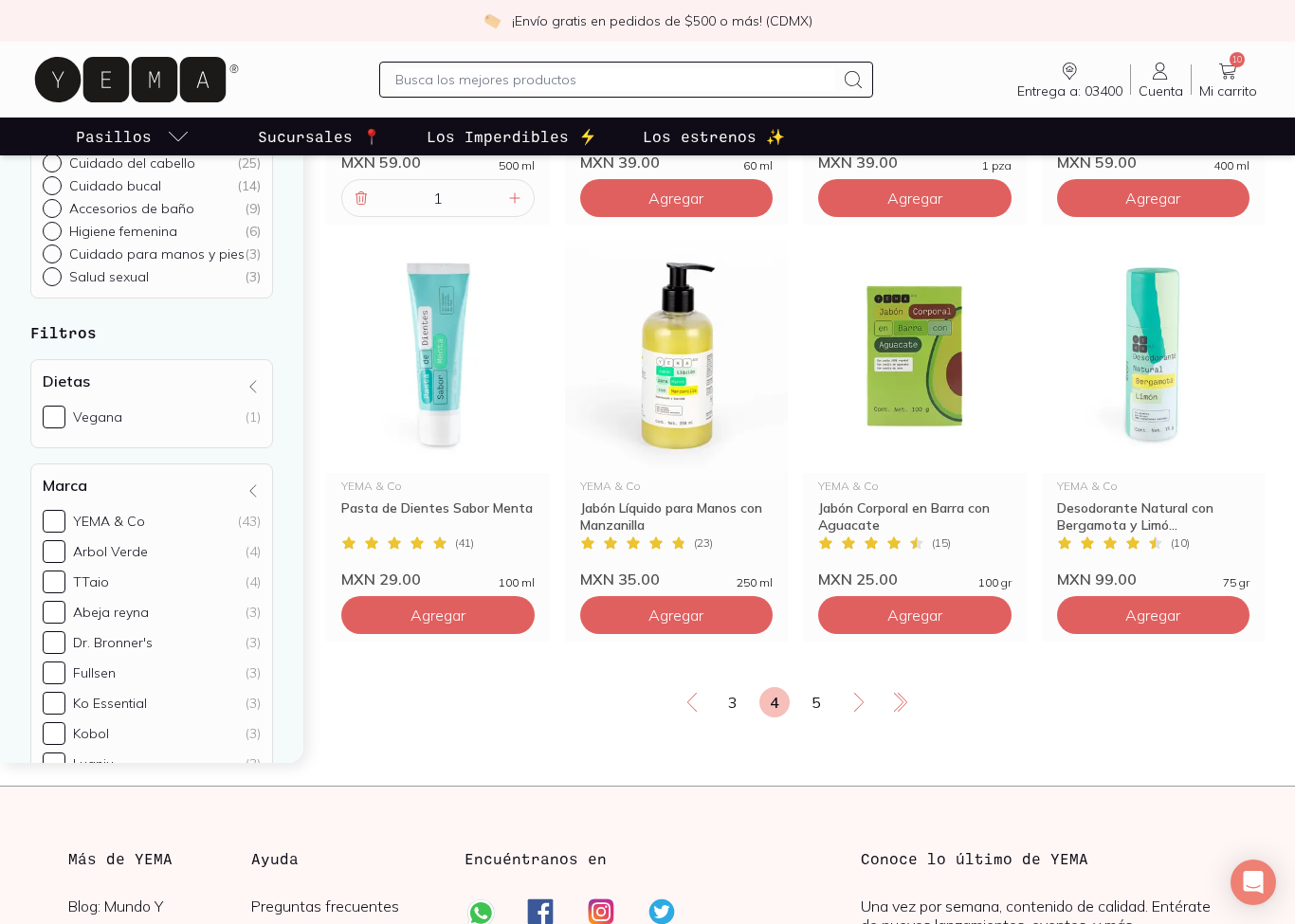 scroll, scrollTop: 2261, scrollLeft: 0, axis: vertical 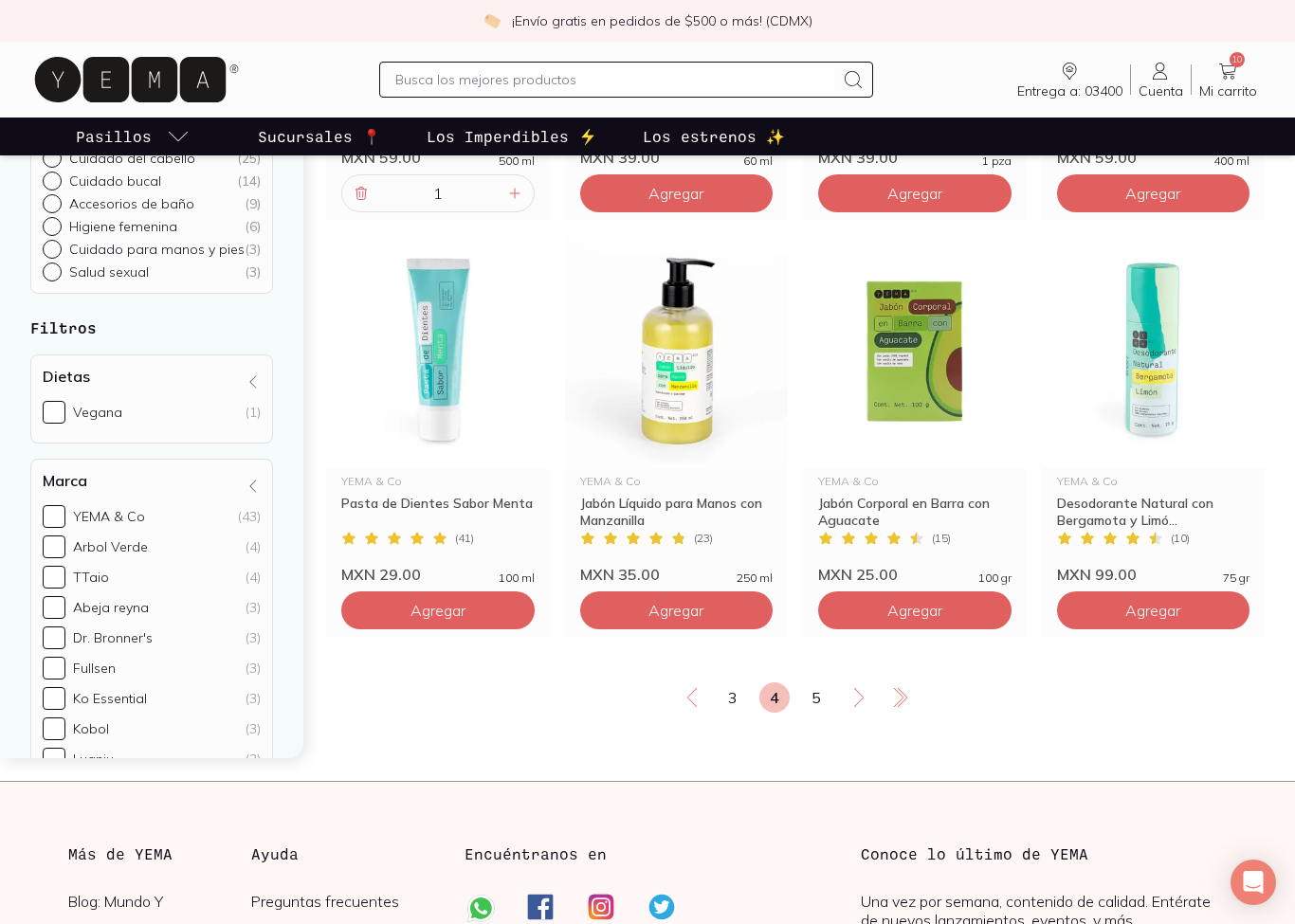click on "5" at bounding box center (816, 698) 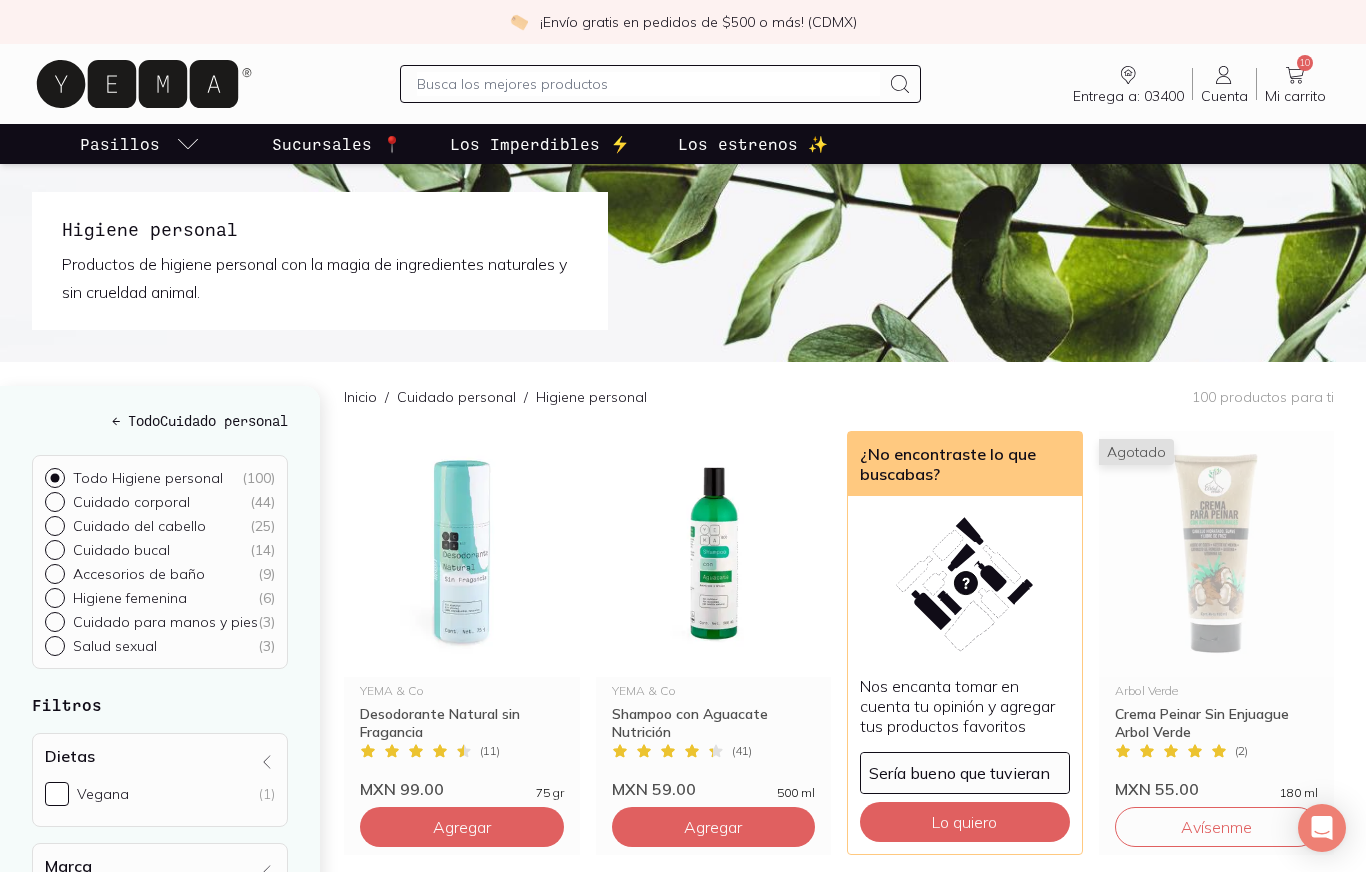 scroll, scrollTop: 0, scrollLeft: 0, axis: both 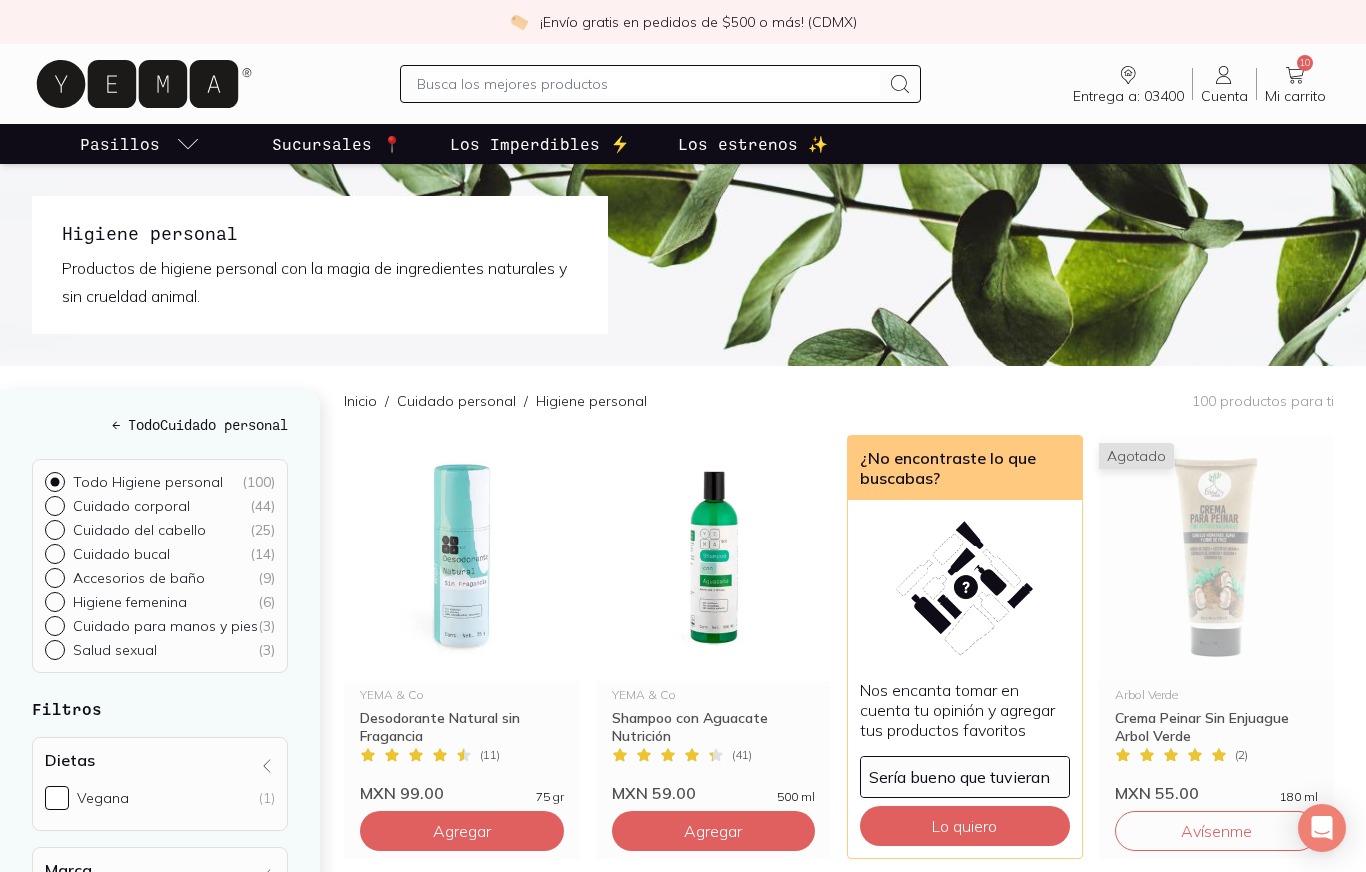 click on "Agregar" at bounding box center [462, 831] 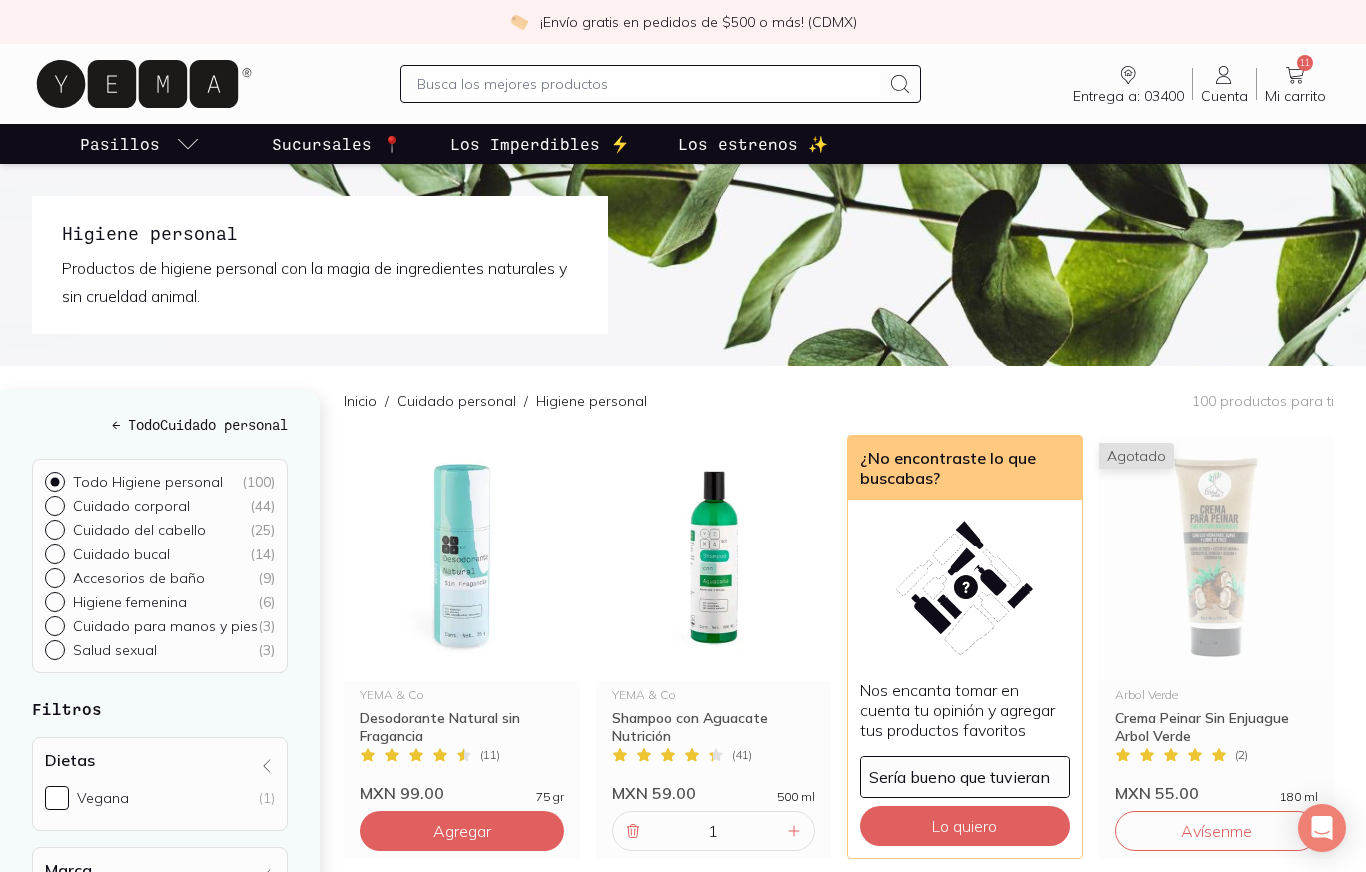 click on "[NUMBER] Mi carrito Carrito" at bounding box center [1295, 84] 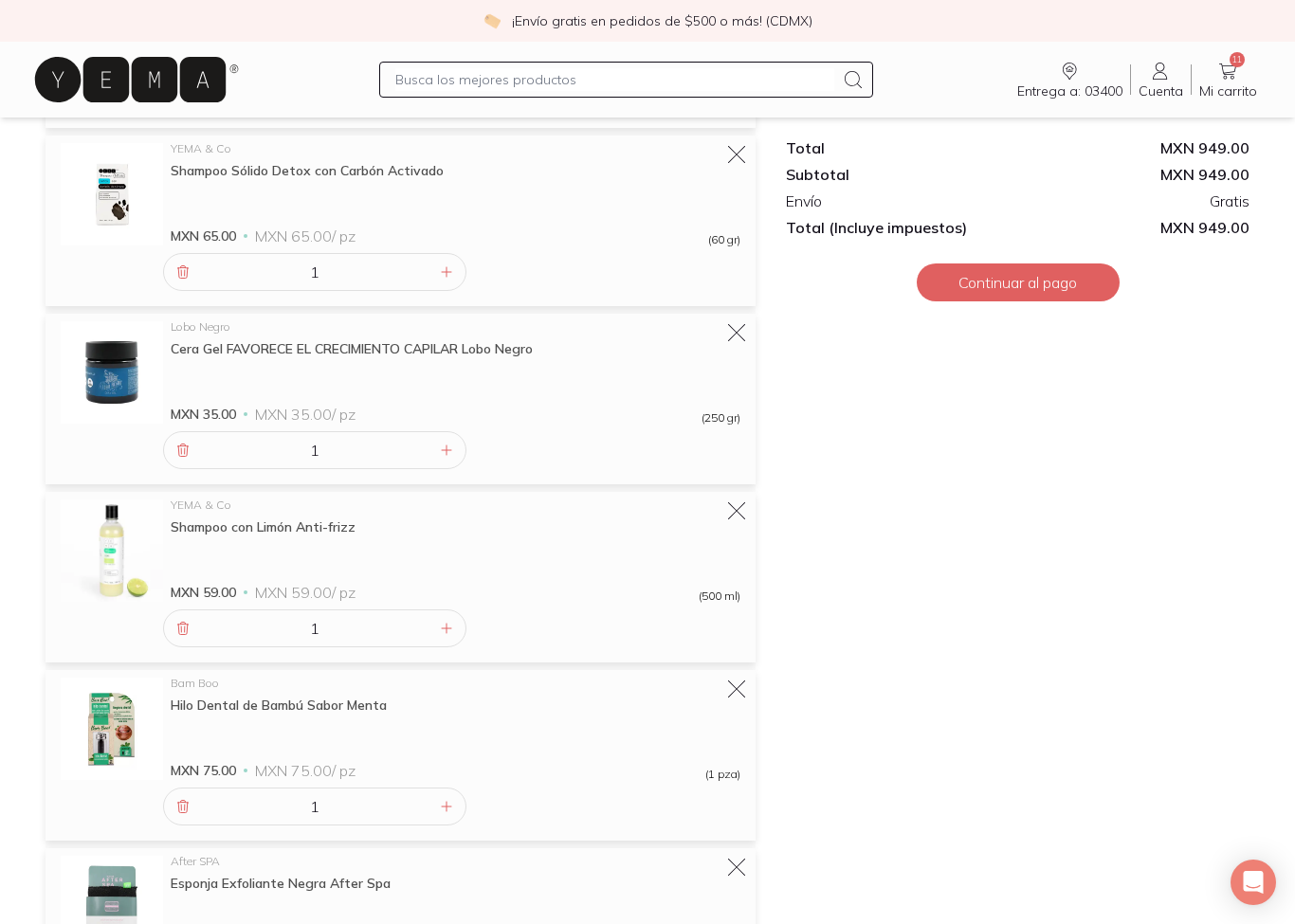 scroll, scrollTop: 1122, scrollLeft: 0, axis: vertical 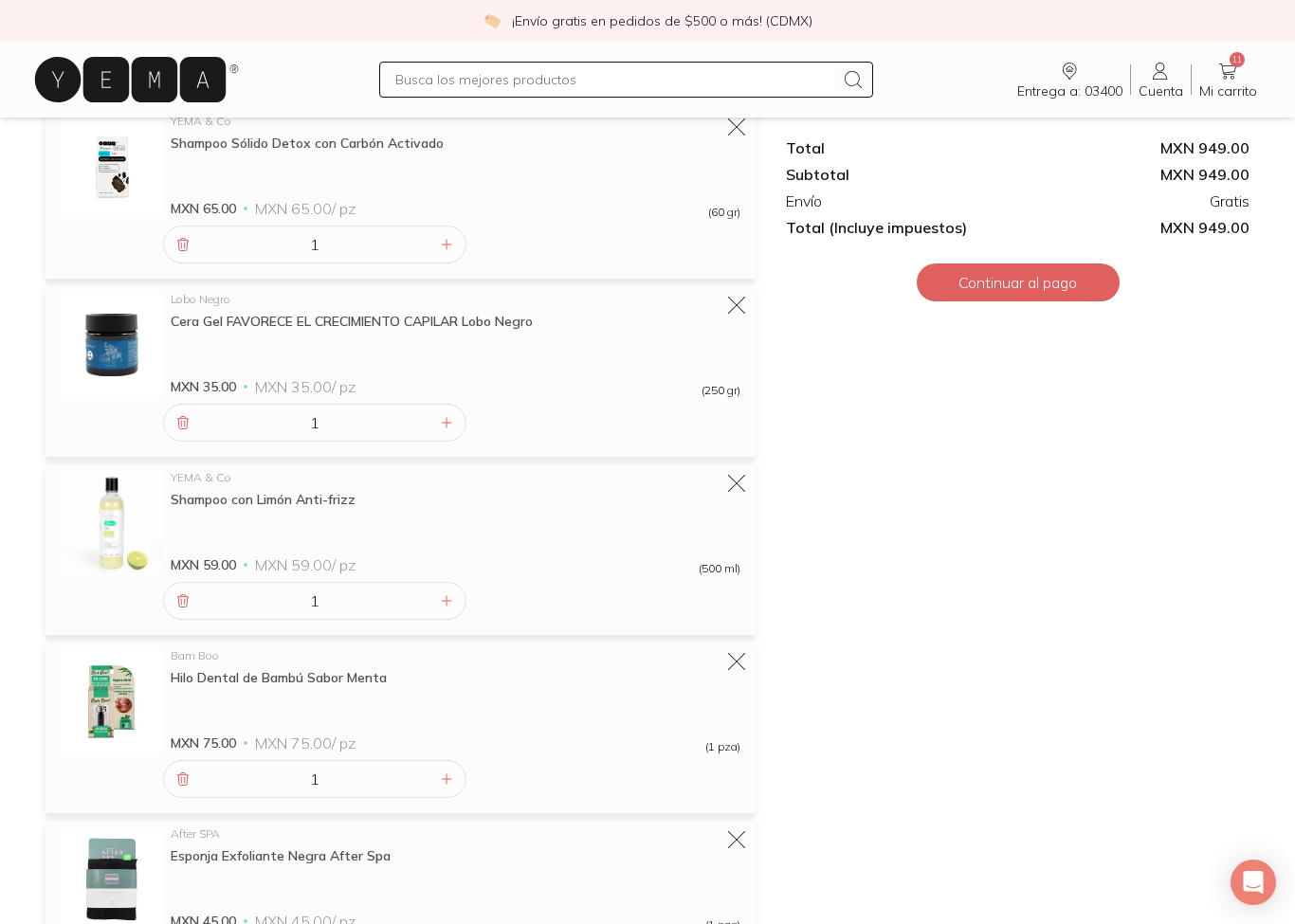 click on "1" at bounding box center (315, 601) 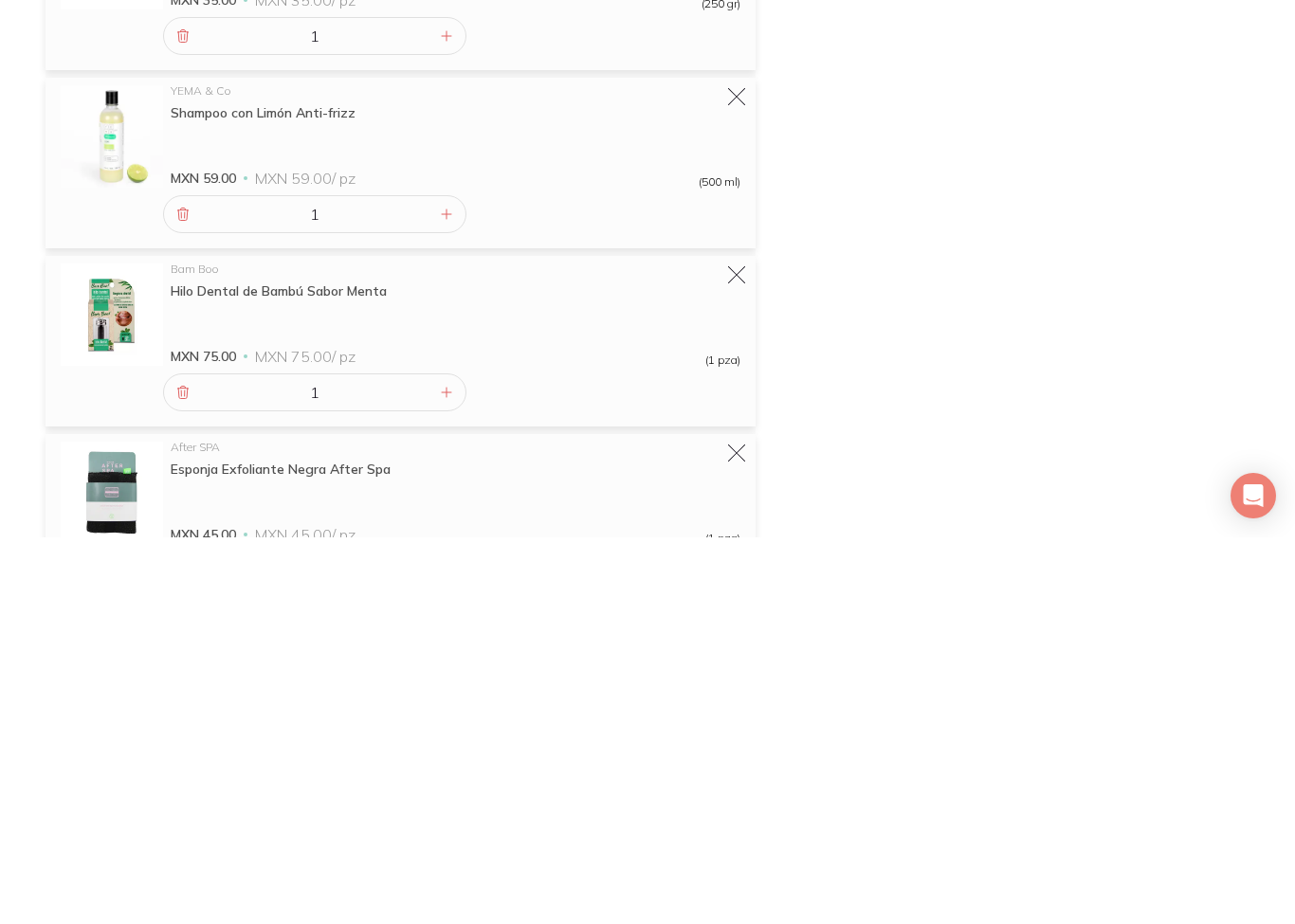 click at bounding box center [183, 601] 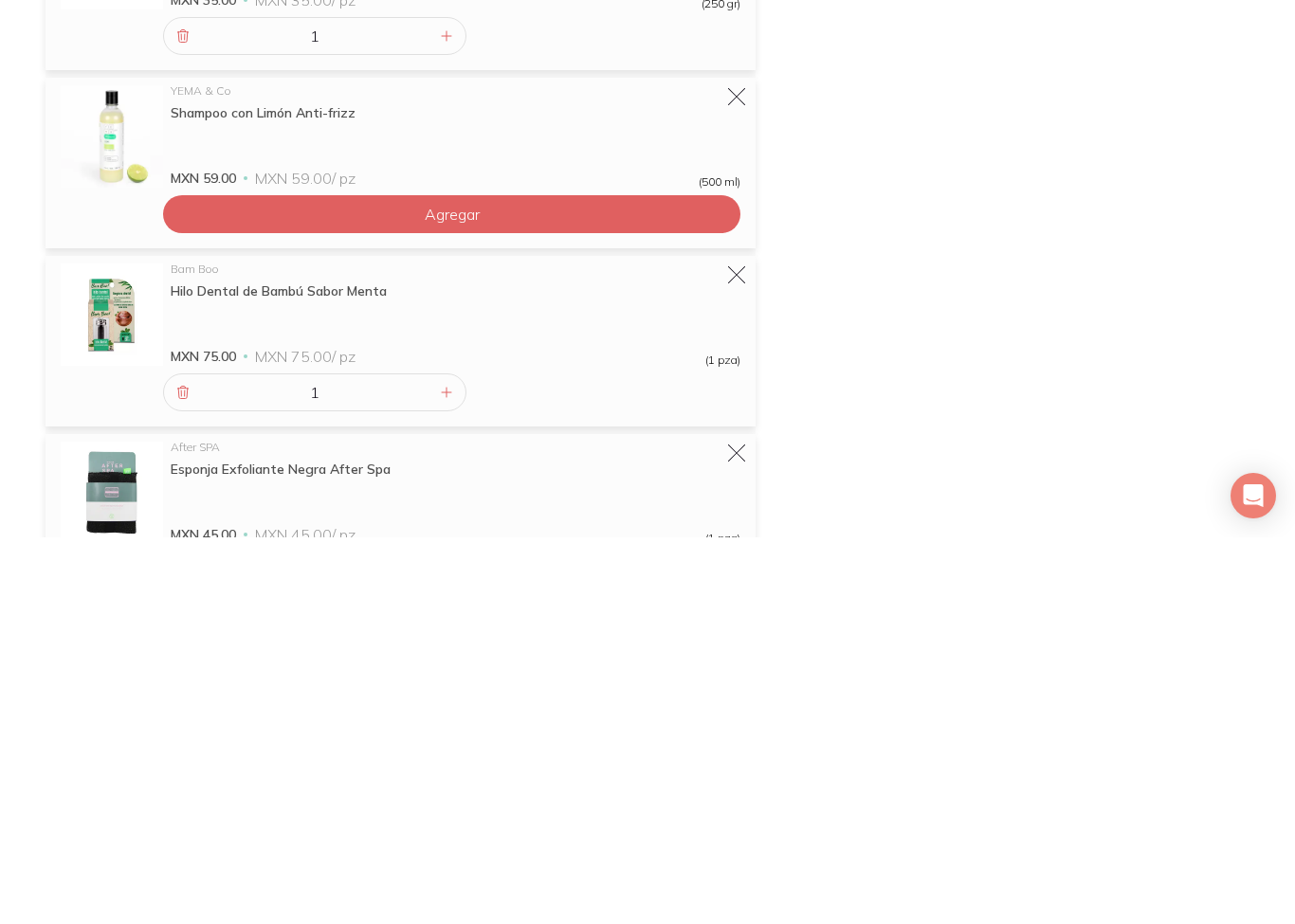 scroll, scrollTop: 1493, scrollLeft: 0, axis: vertical 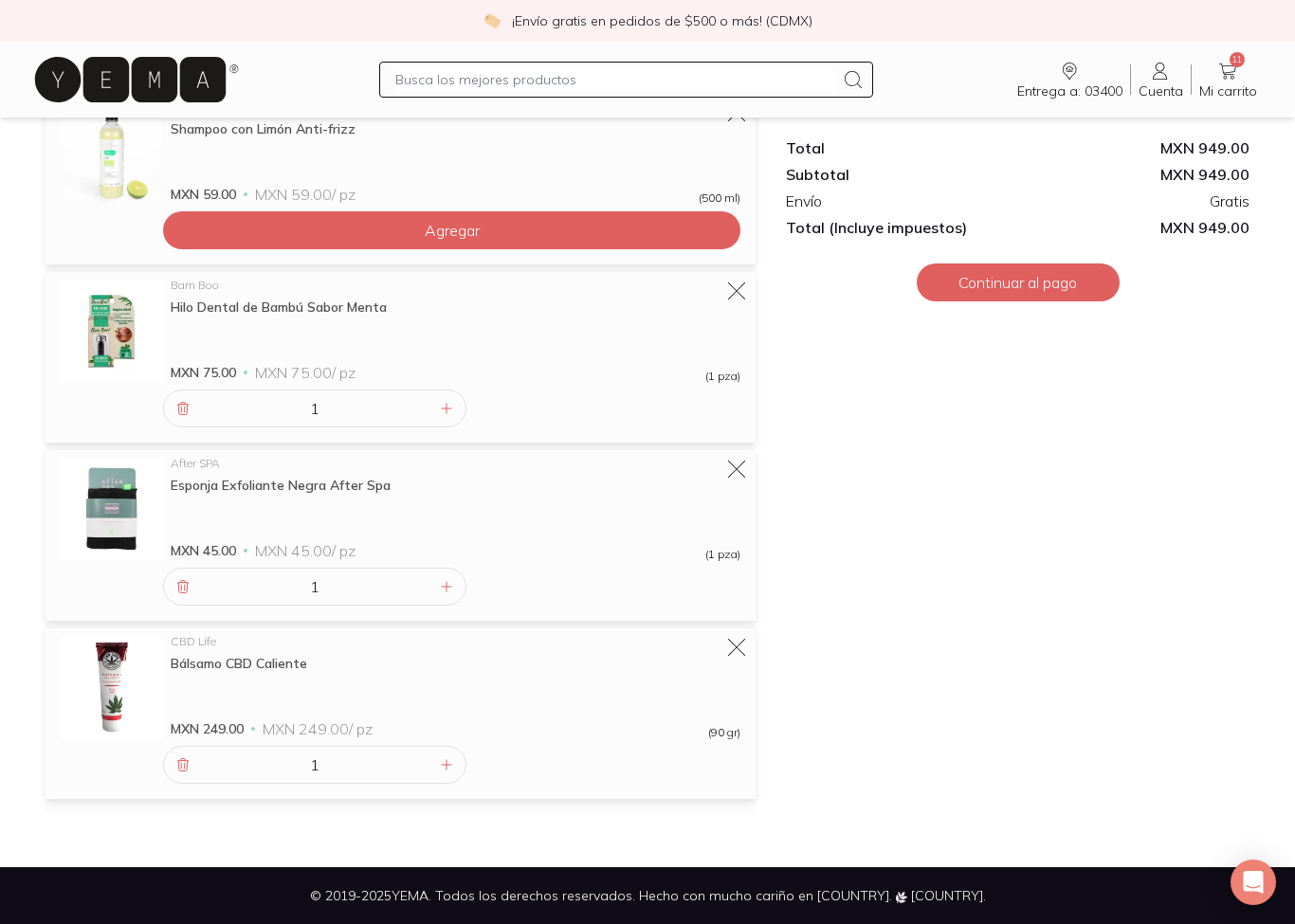 click on "1" at bounding box center [315, 587] 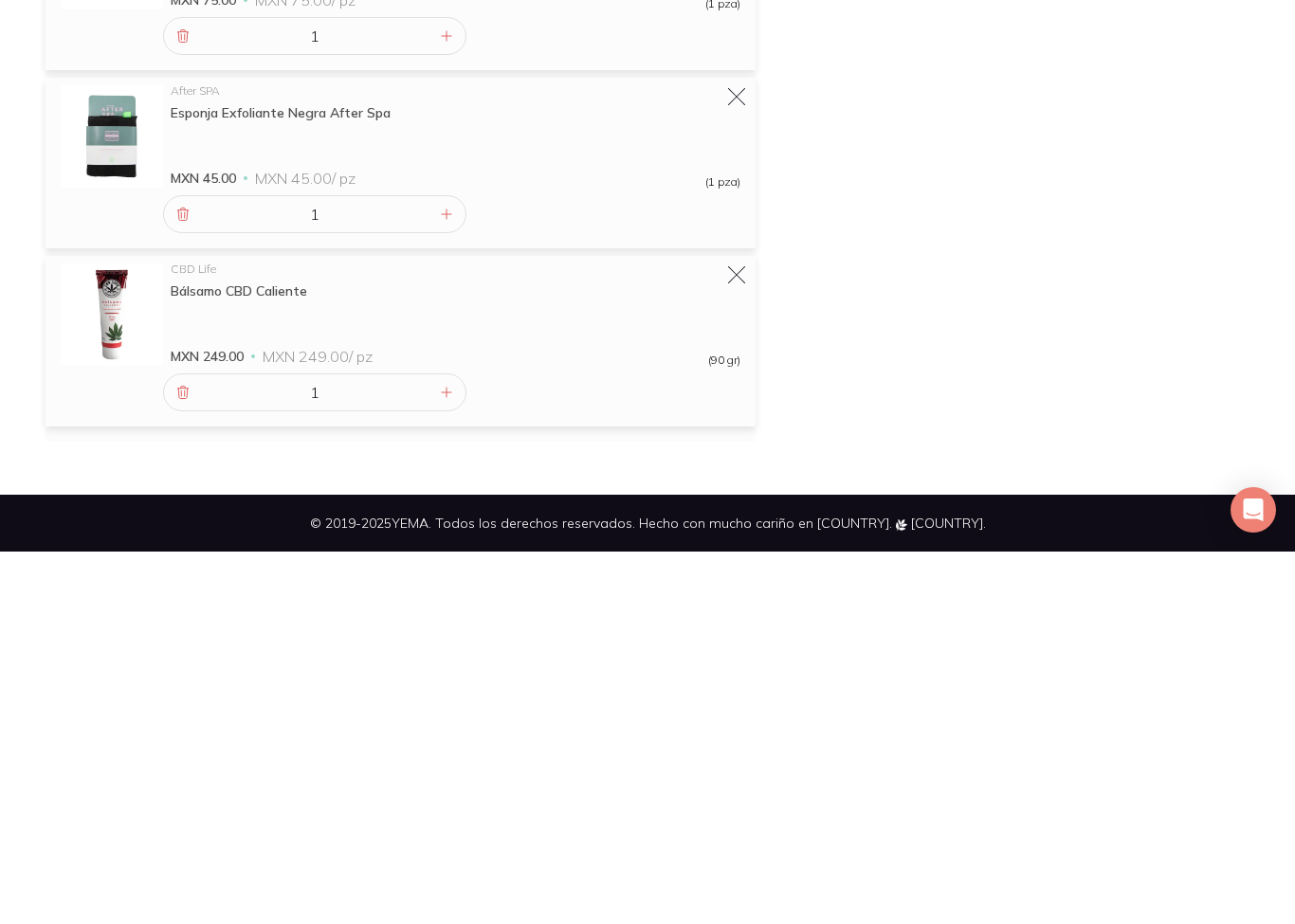 click 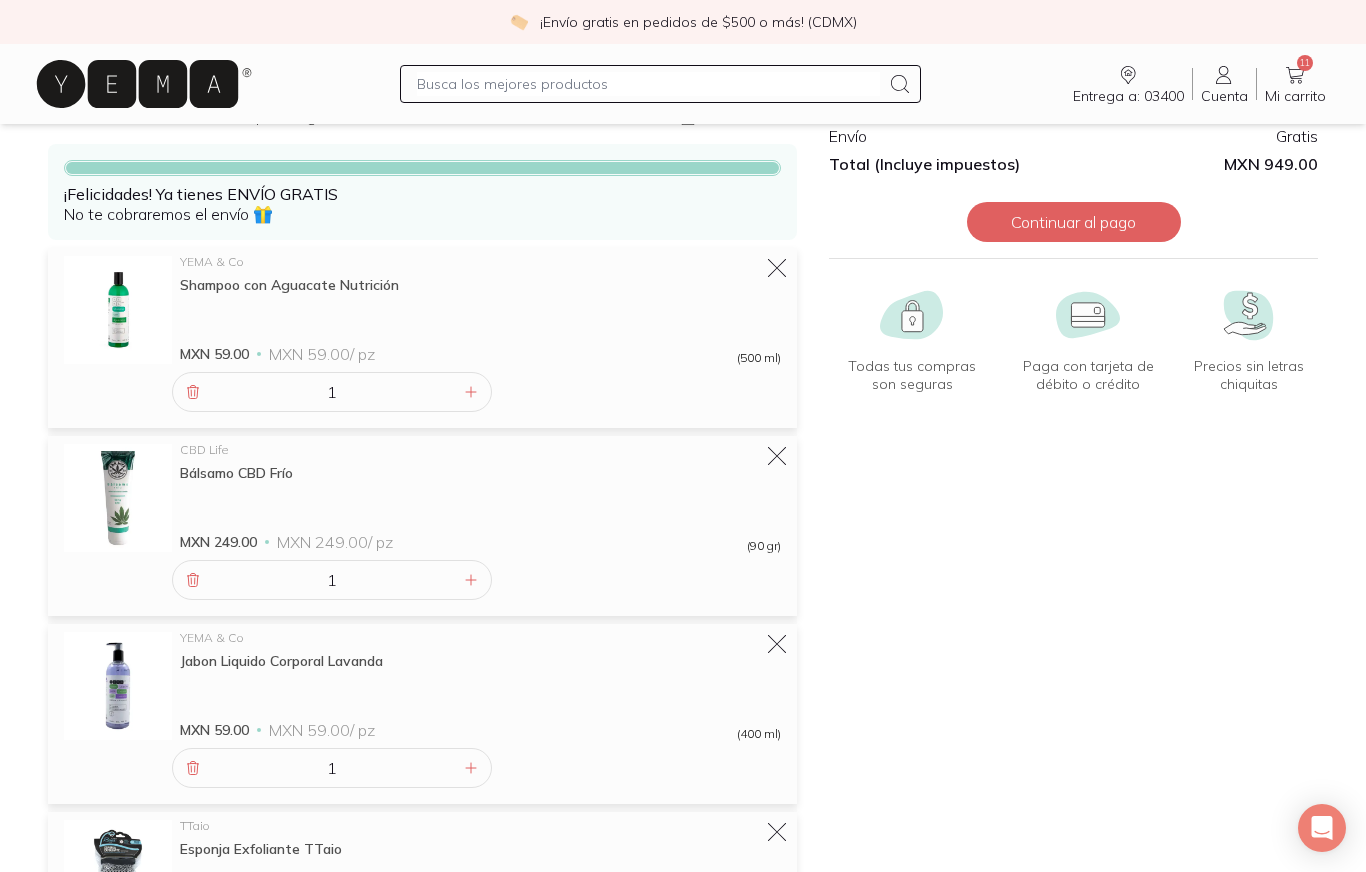 scroll, scrollTop: 0, scrollLeft: 0, axis: both 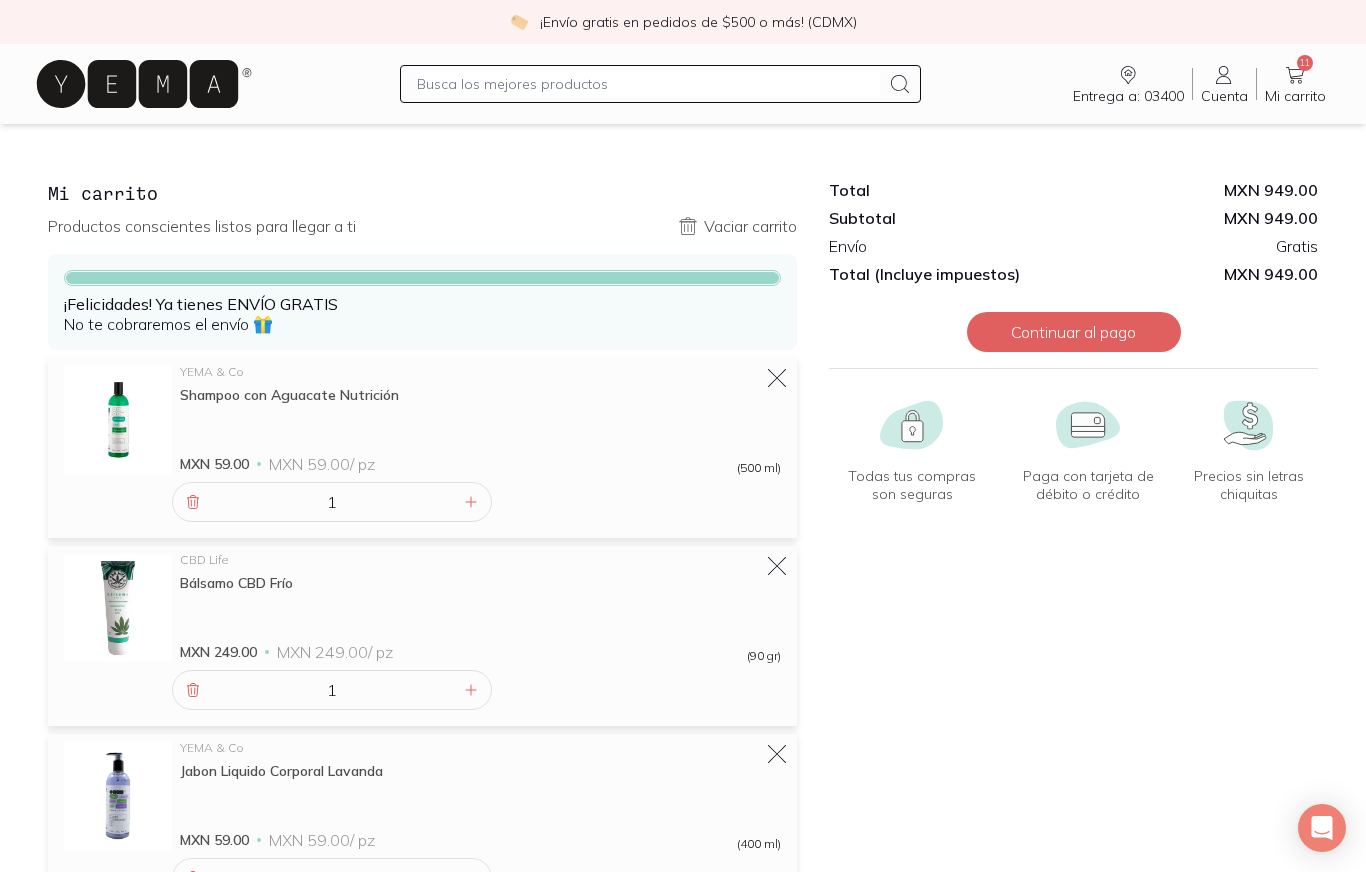 click 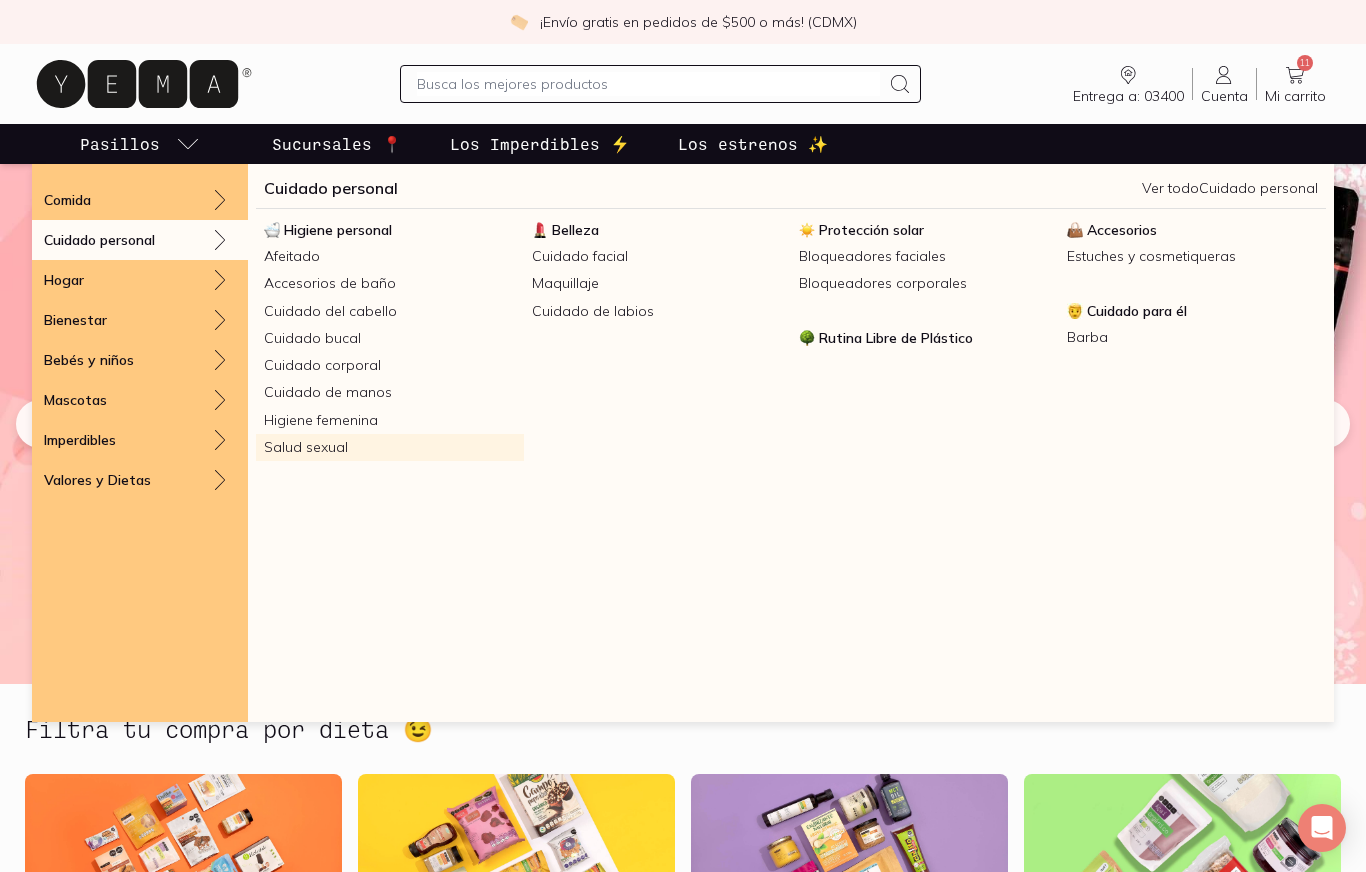click on "Salud sexual" at bounding box center (390, 447) 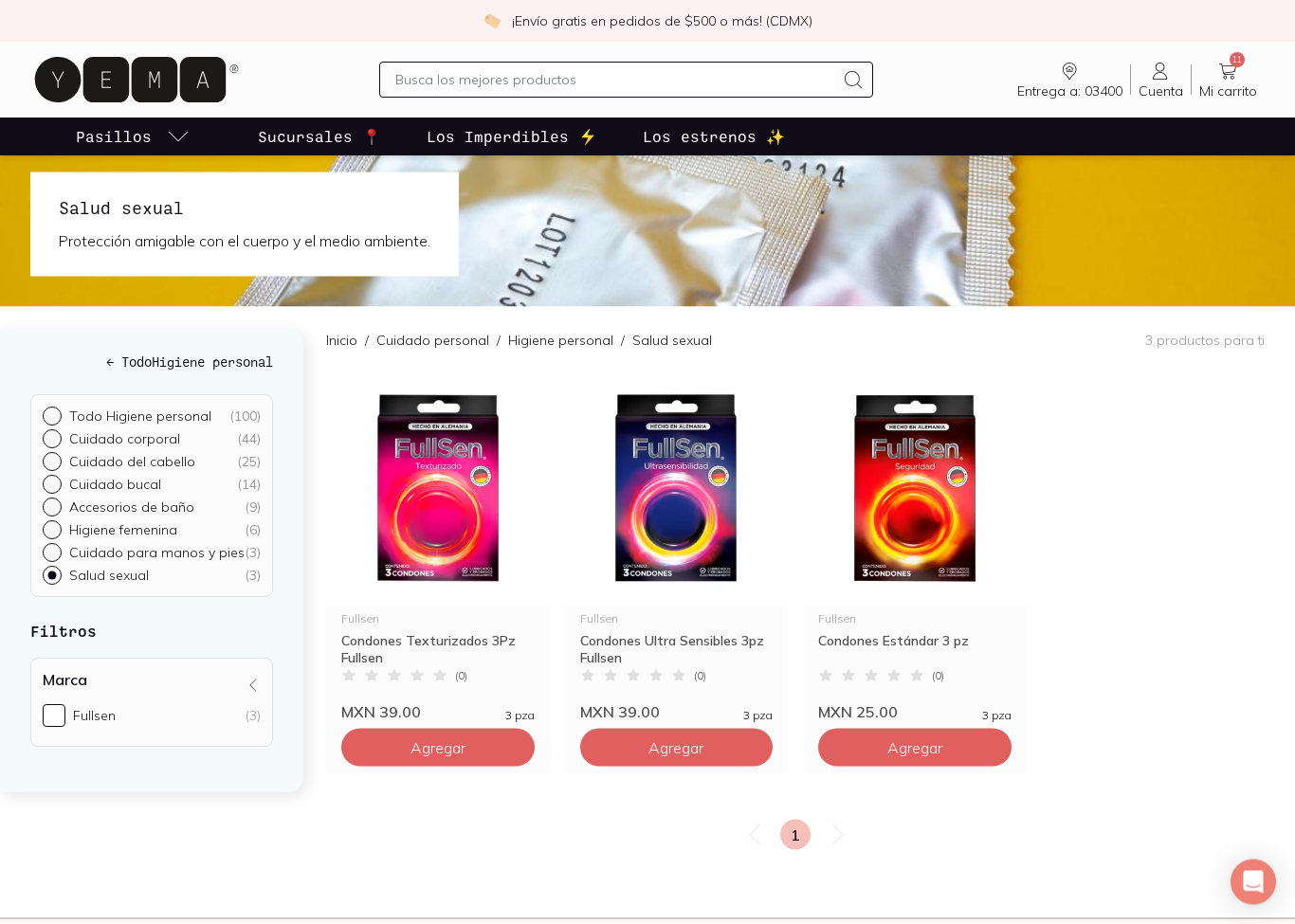 scroll, scrollTop: 14, scrollLeft: 0, axis: vertical 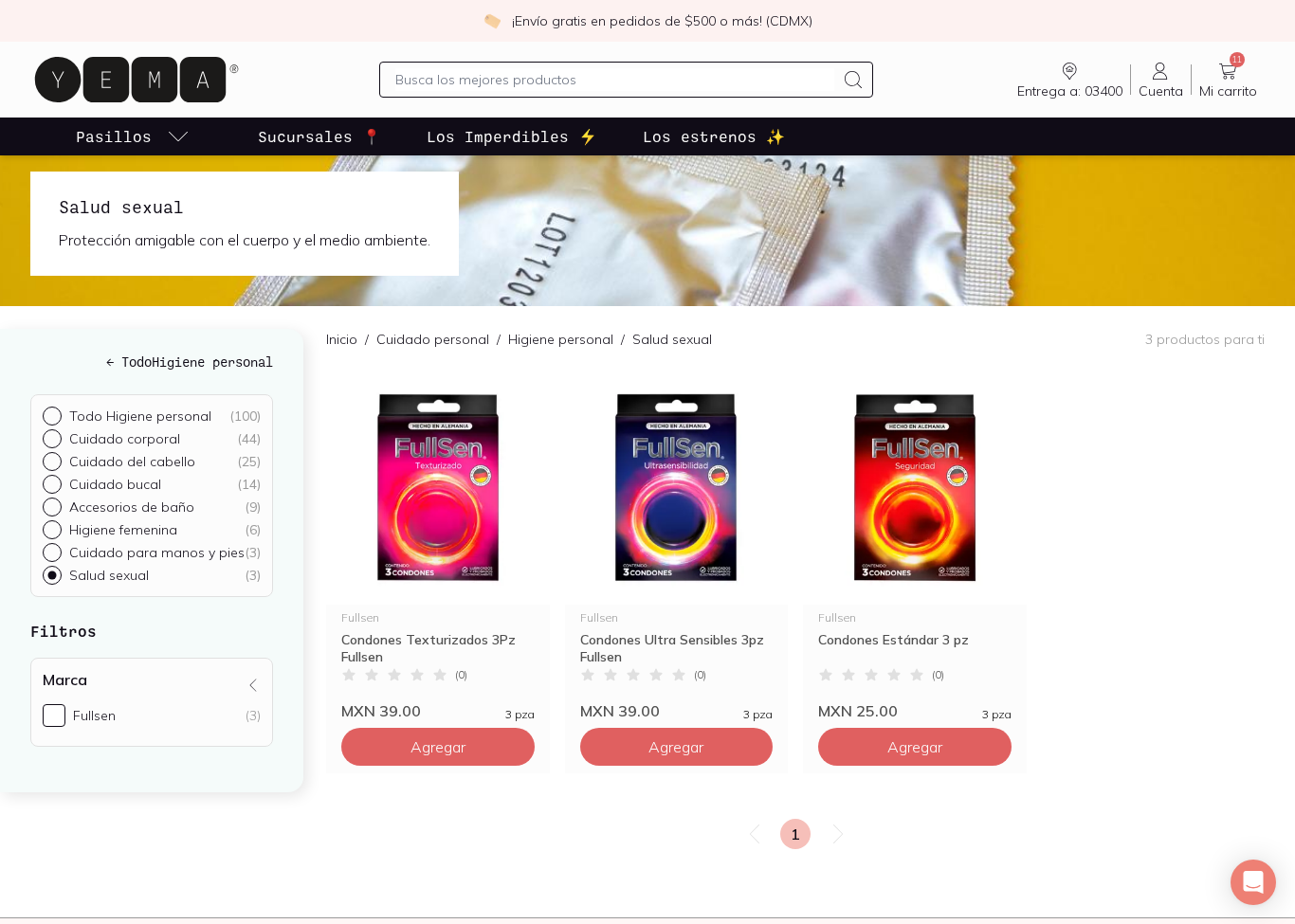 click on "Agregar" at bounding box center [438, 747] 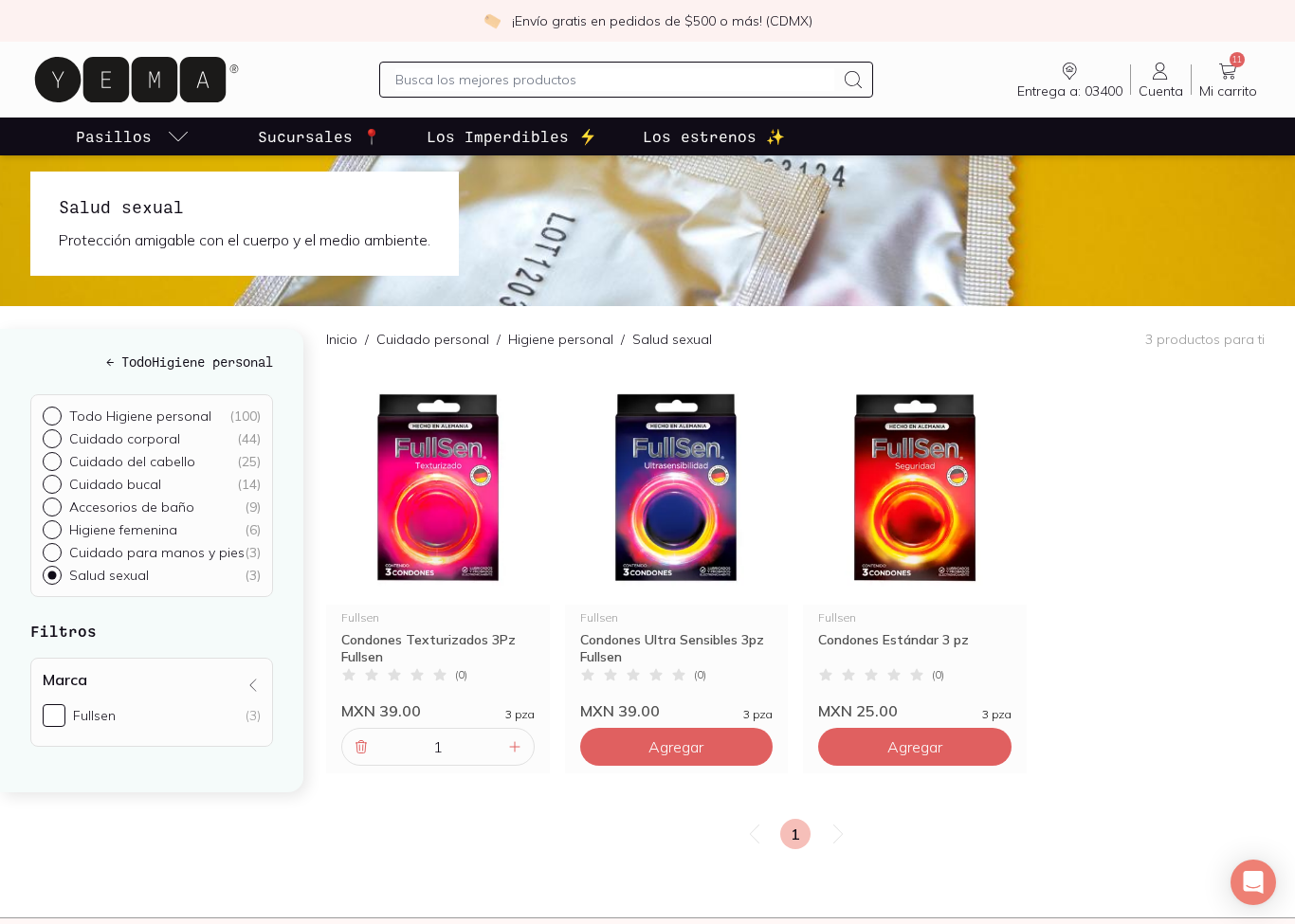 click on "Agregar" at bounding box center (676, 747) 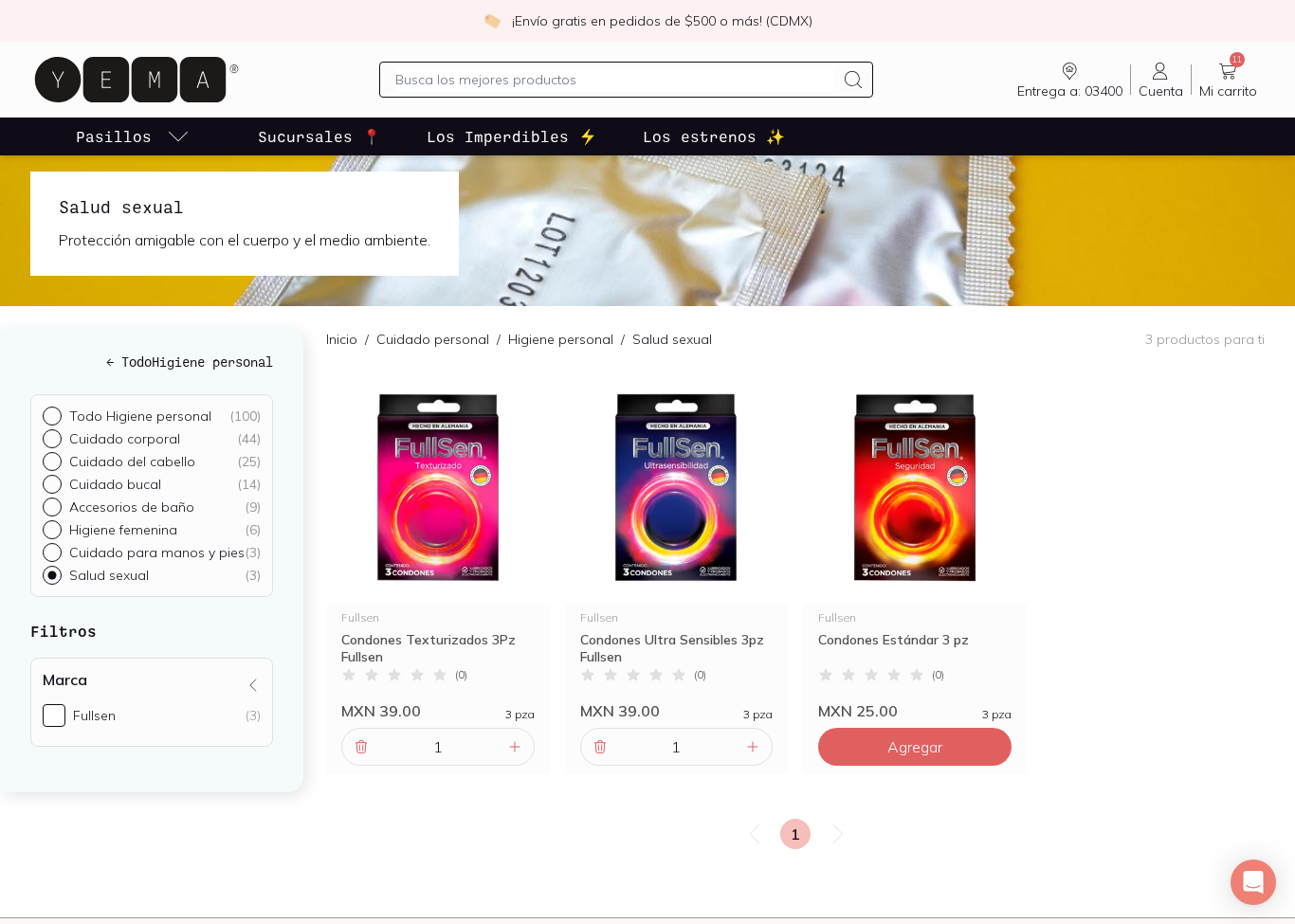 click on "Agregar" at bounding box center (915, 747) 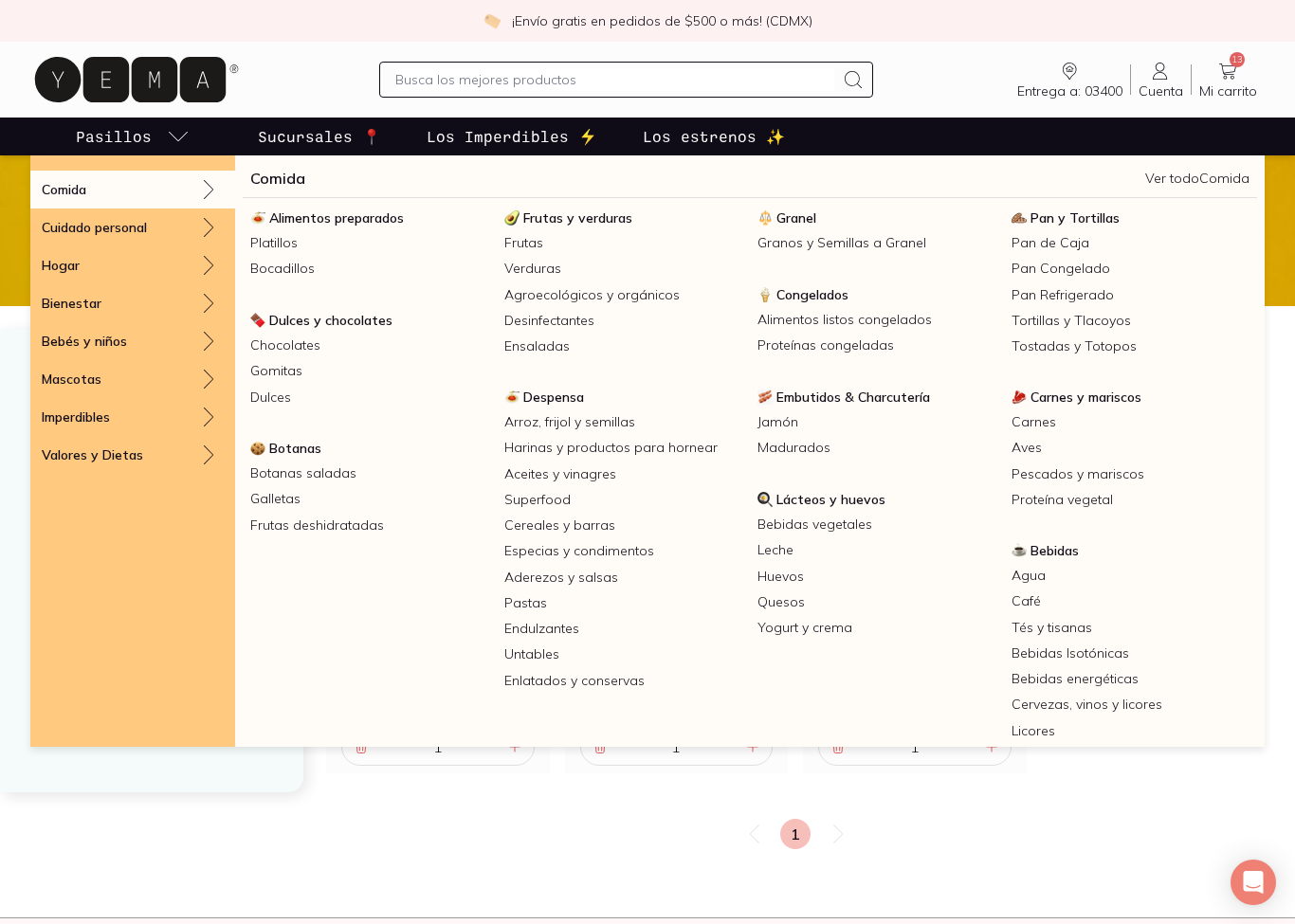 click on "Alimentos preparados" at bounding box center [337, 218] 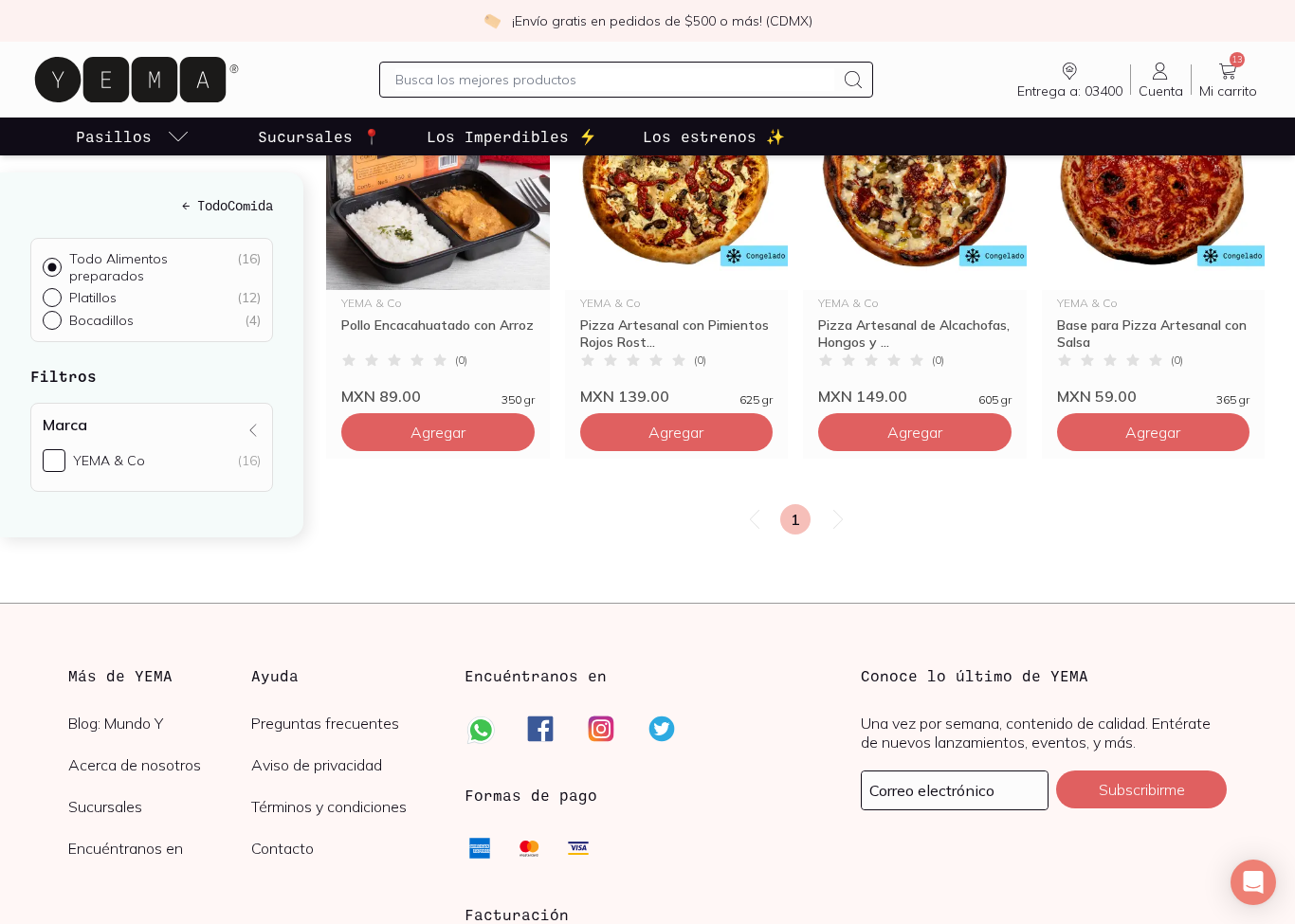 scroll, scrollTop: 1838, scrollLeft: 0, axis: vertical 